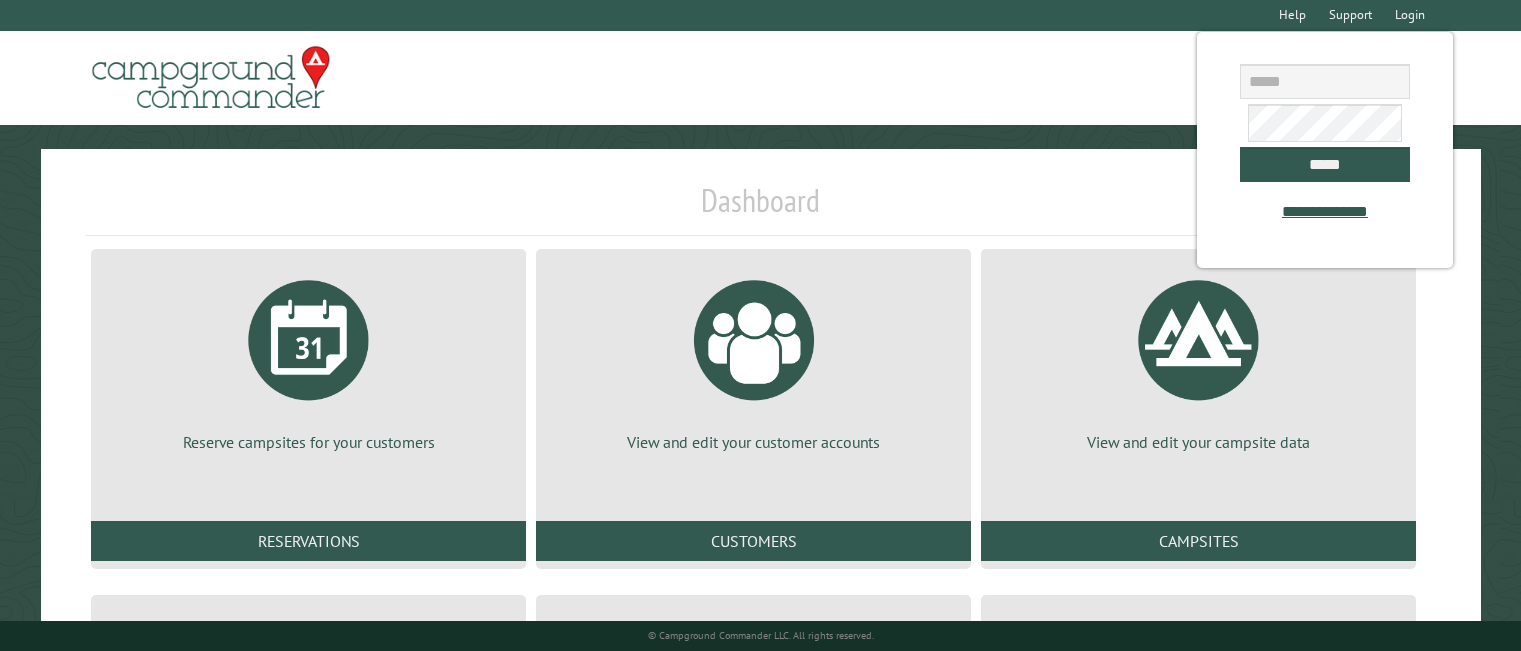scroll, scrollTop: 0, scrollLeft: 0, axis: both 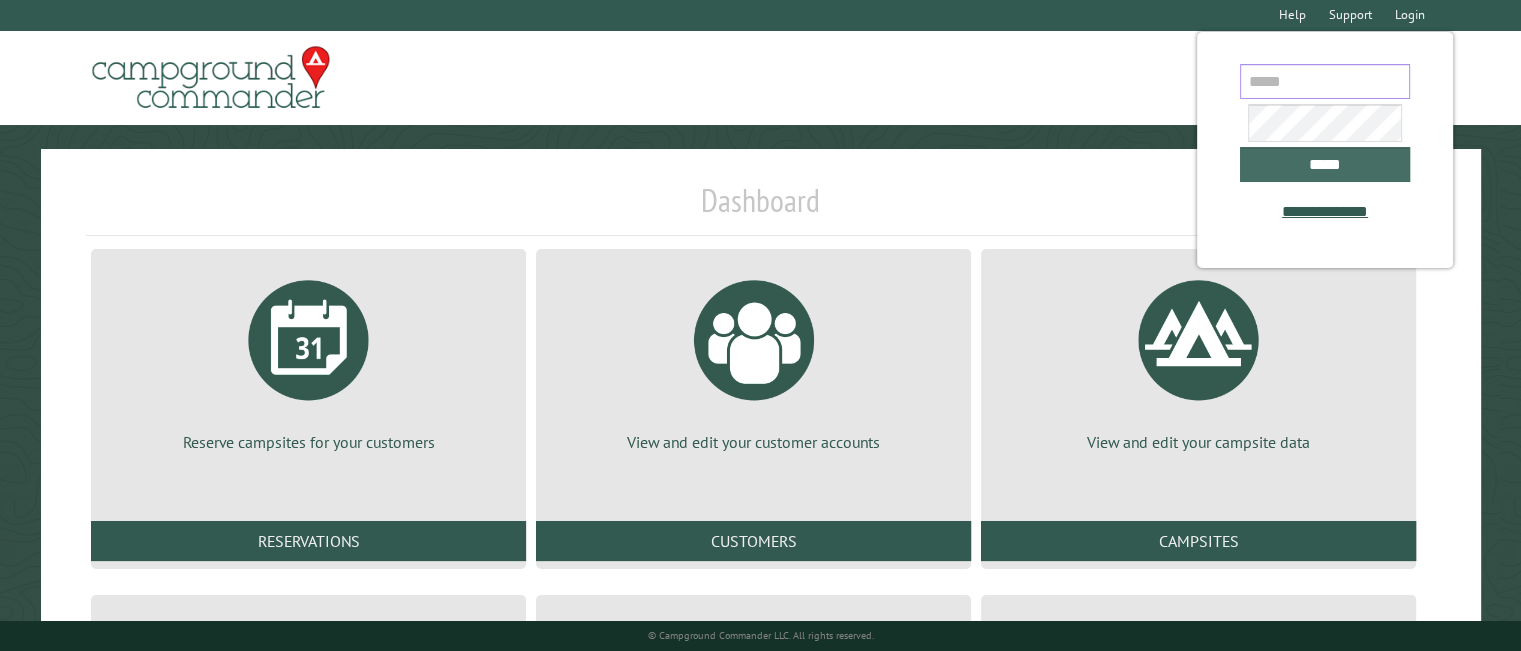 type on "**********" 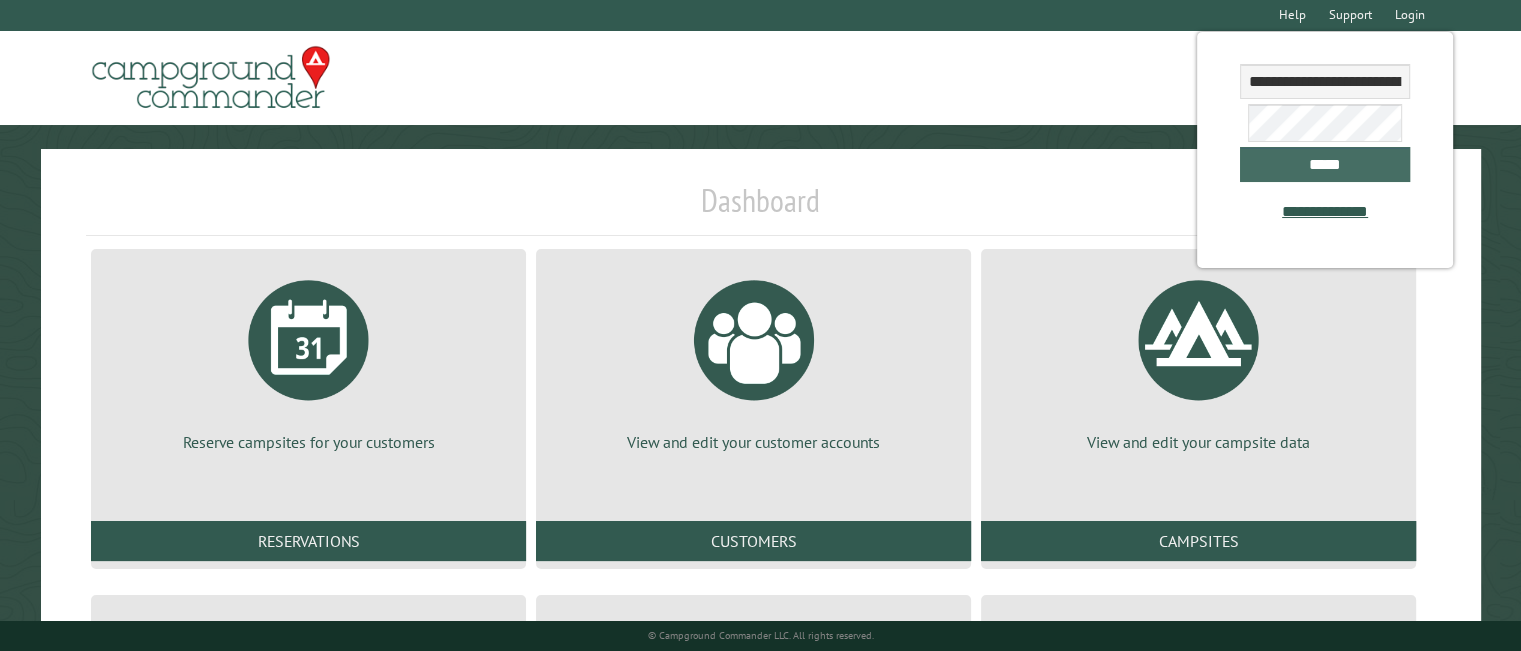 click on "*****" at bounding box center [1325, 164] 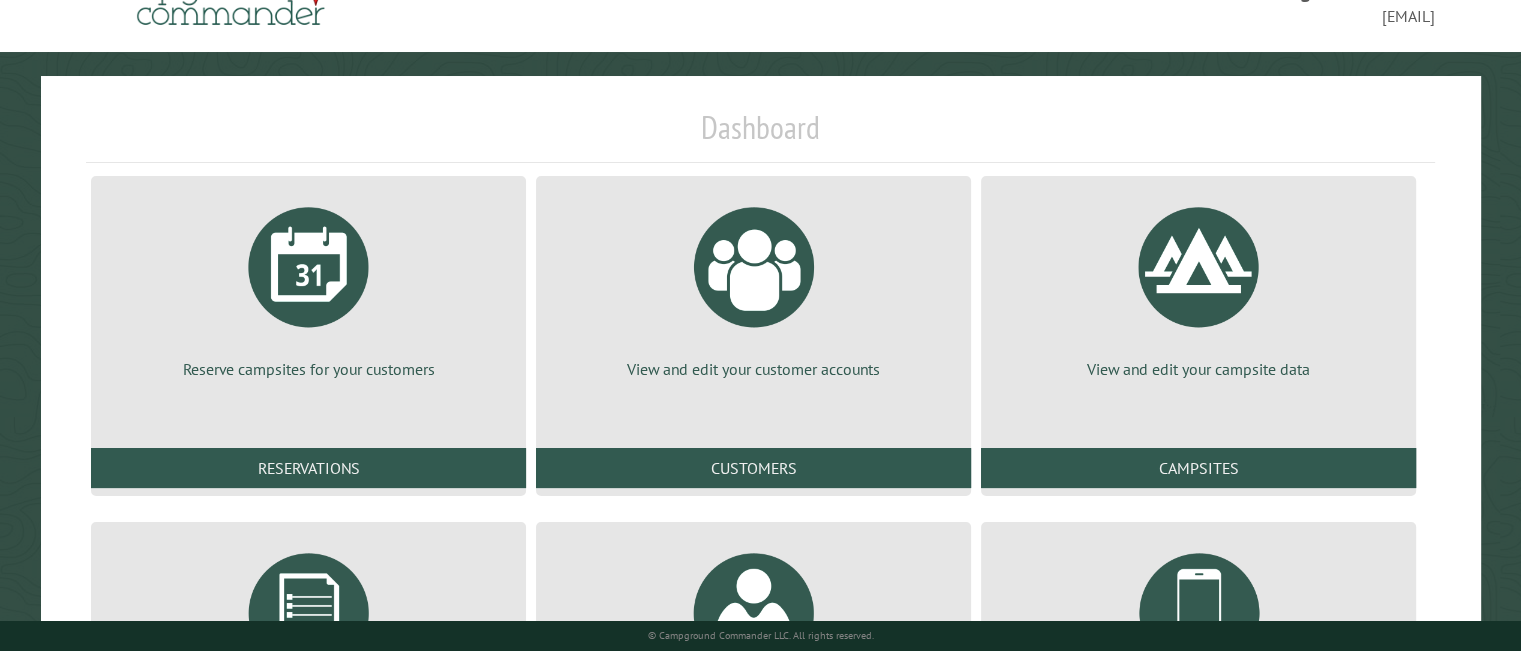 scroll, scrollTop: 100, scrollLeft: 0, axis: vertical 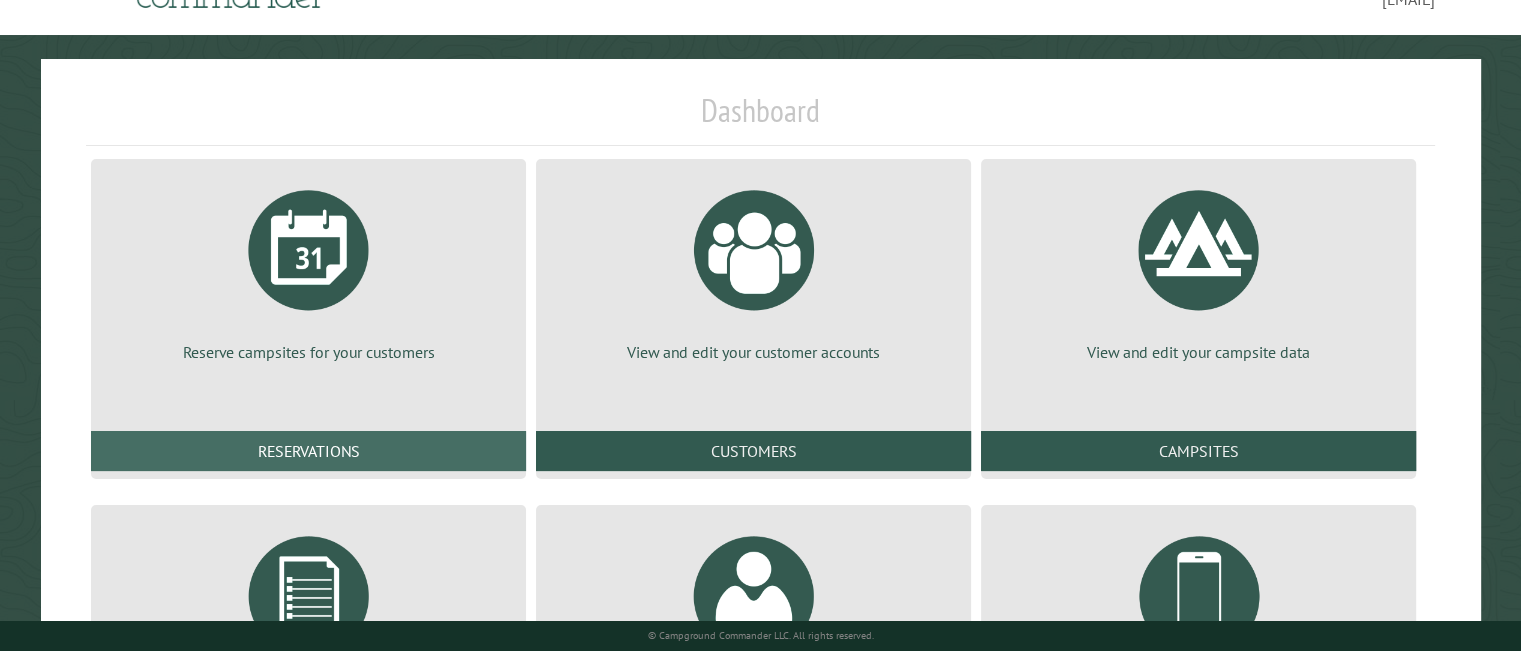 click on "Reservations" at bounding box center [308, 451] 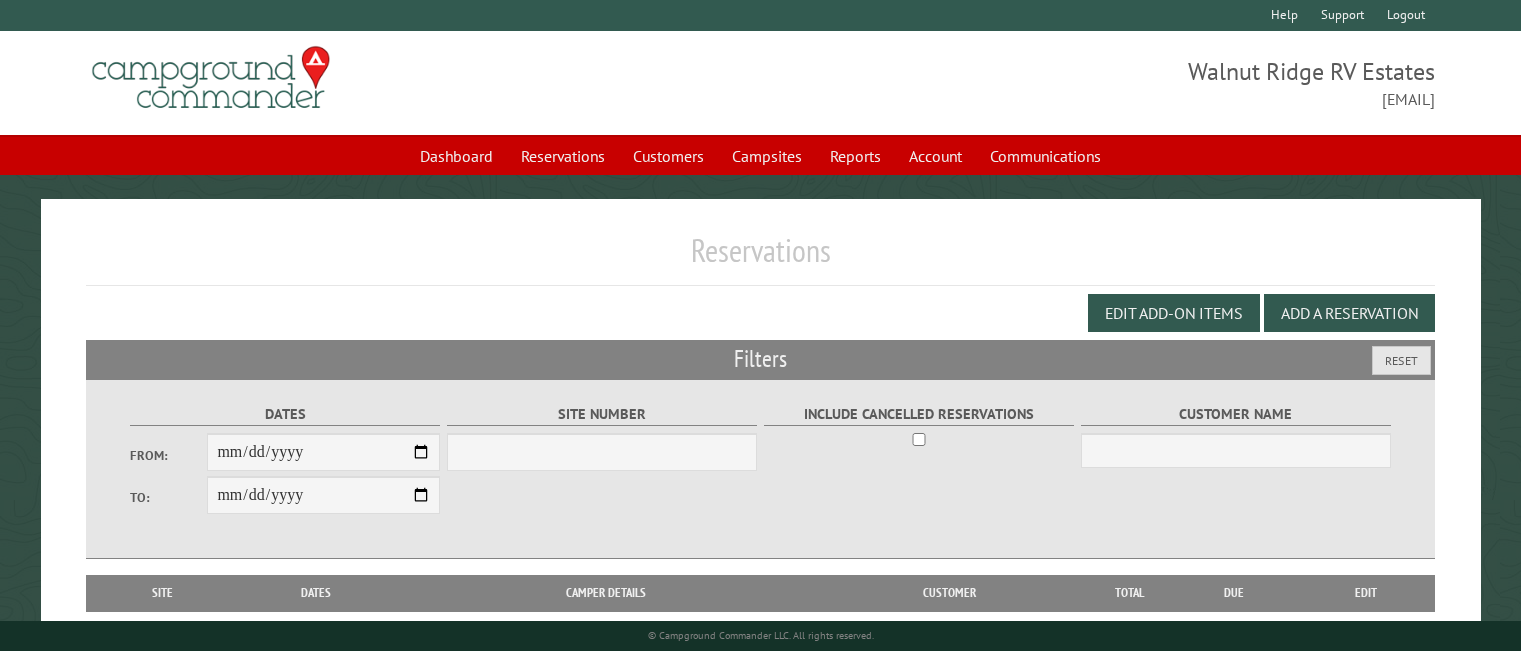 scroll, scrollTop: 0, scrollLeft: 0, axis: both 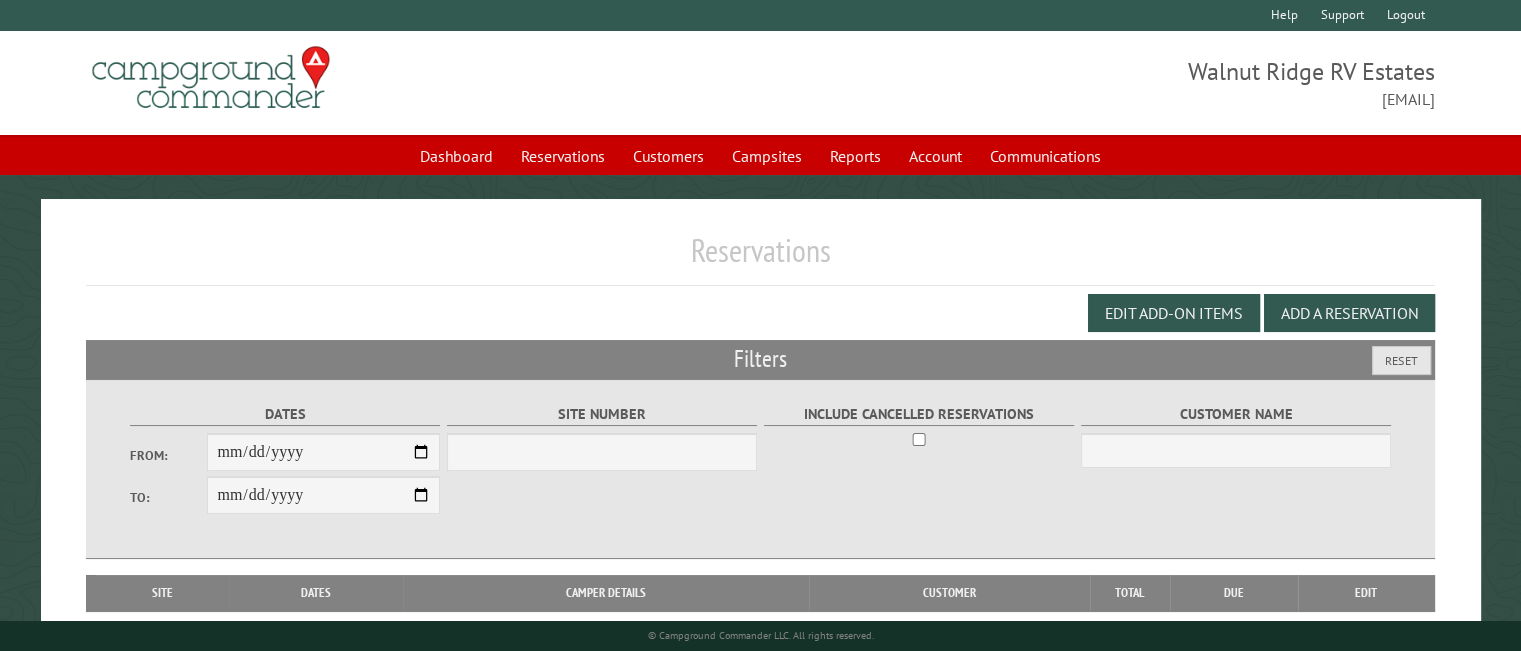 select on "***" 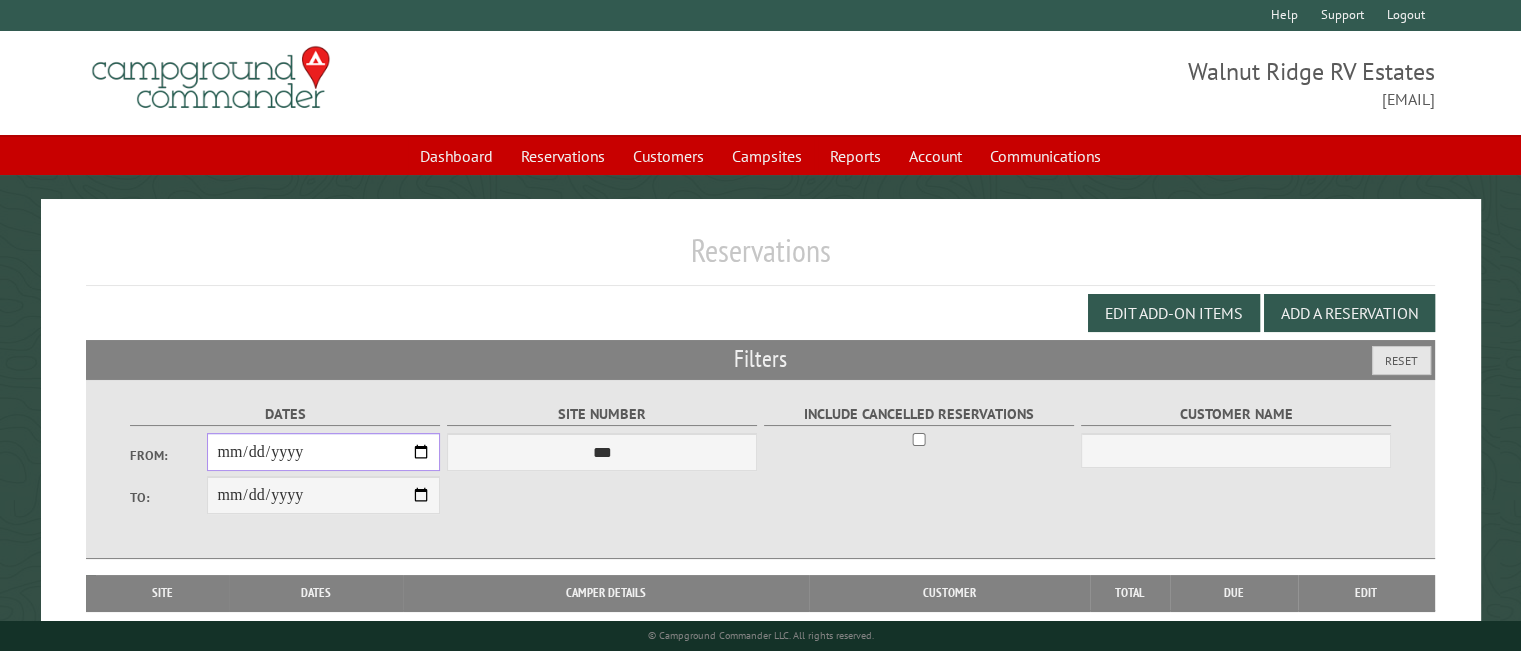 click on "From:" at bounding box center (323, 452) 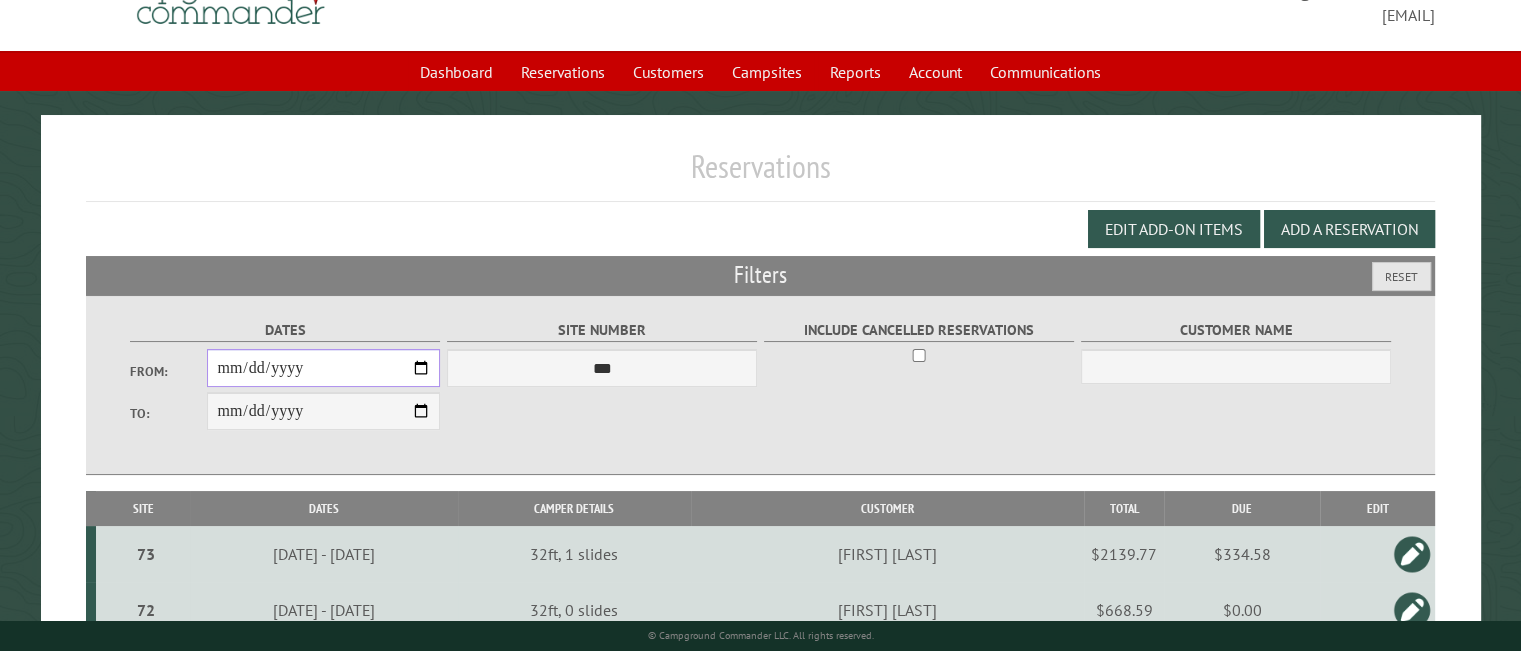 scroll, scrollTop: 292, scrollLeft: 0, axis: vertical 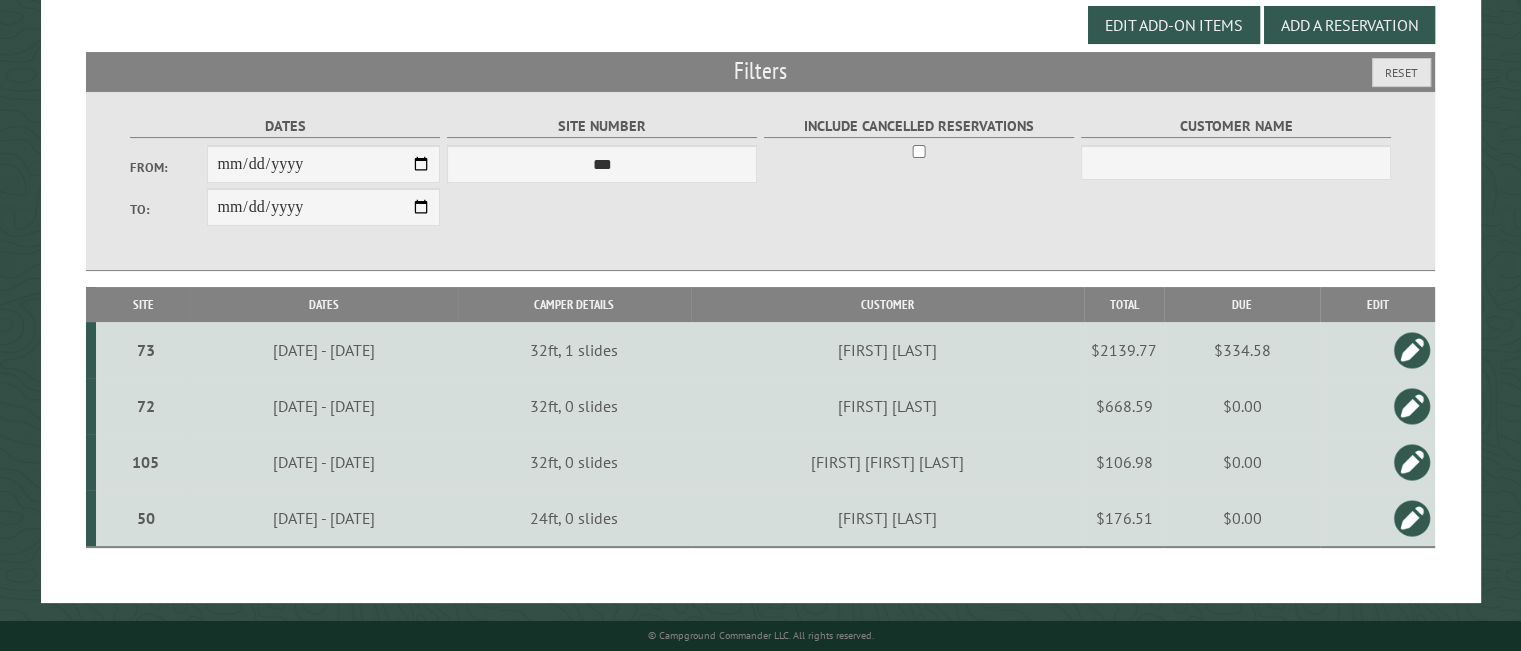 click at bounding box center [1412, 462] 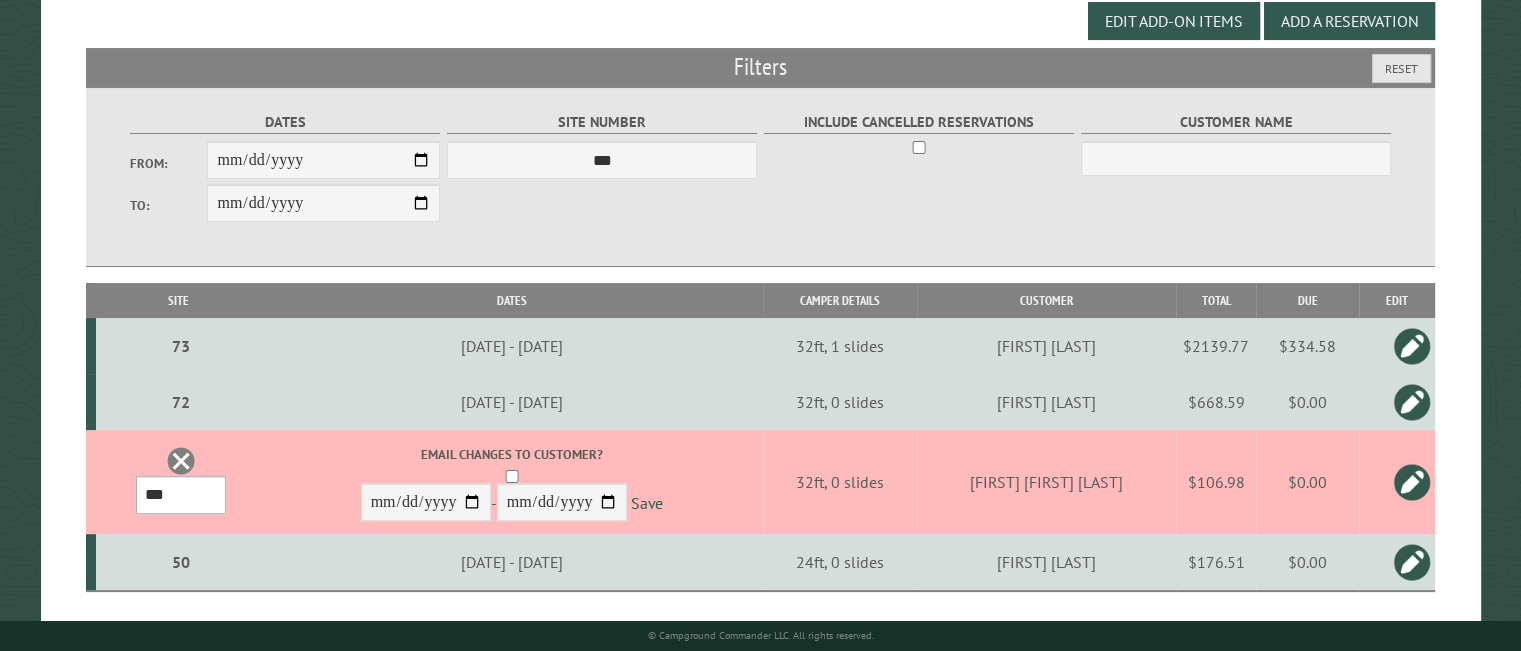click on "*** * * * * * * * * * ** ** ** ** ** ** ** ** ** ** ** ** ** ** ** ** ** ** ** ** ** ** ** ** ** ** ** ** ** ** ** ** ** ** ** ** ** ** ** ** ** ** ** ** ** ** ** ** ** ** ** ** ** ** ** ** ** ** ** ** ** ** ** ** ** ** ** ** ** ** ** ** ** ** ** ** ** ** ** ** ** ** ** ** ** ** ** ** ** ** *** *** *** *** *** *** ** ** ** ** ** ** ** ** ** ***" at bounding box center (181, 495) 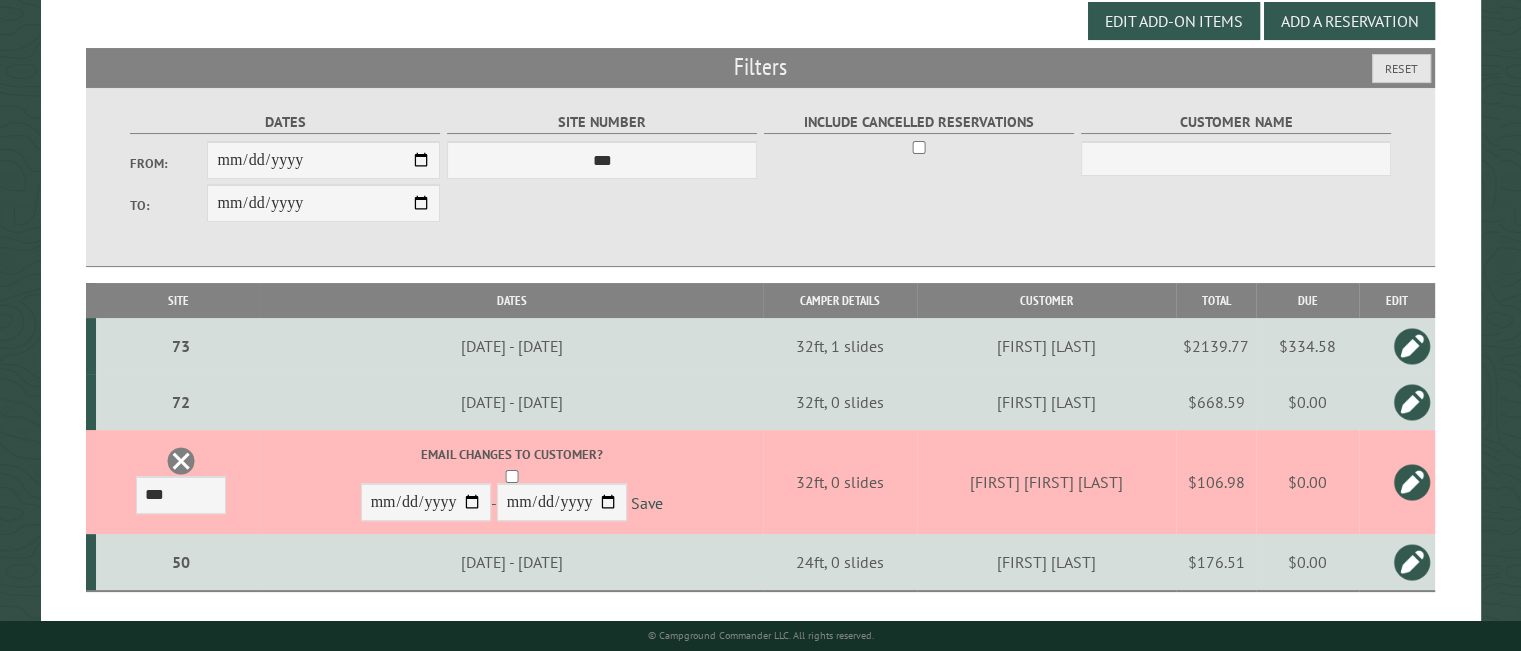 click at bounding box center [1412, 482] 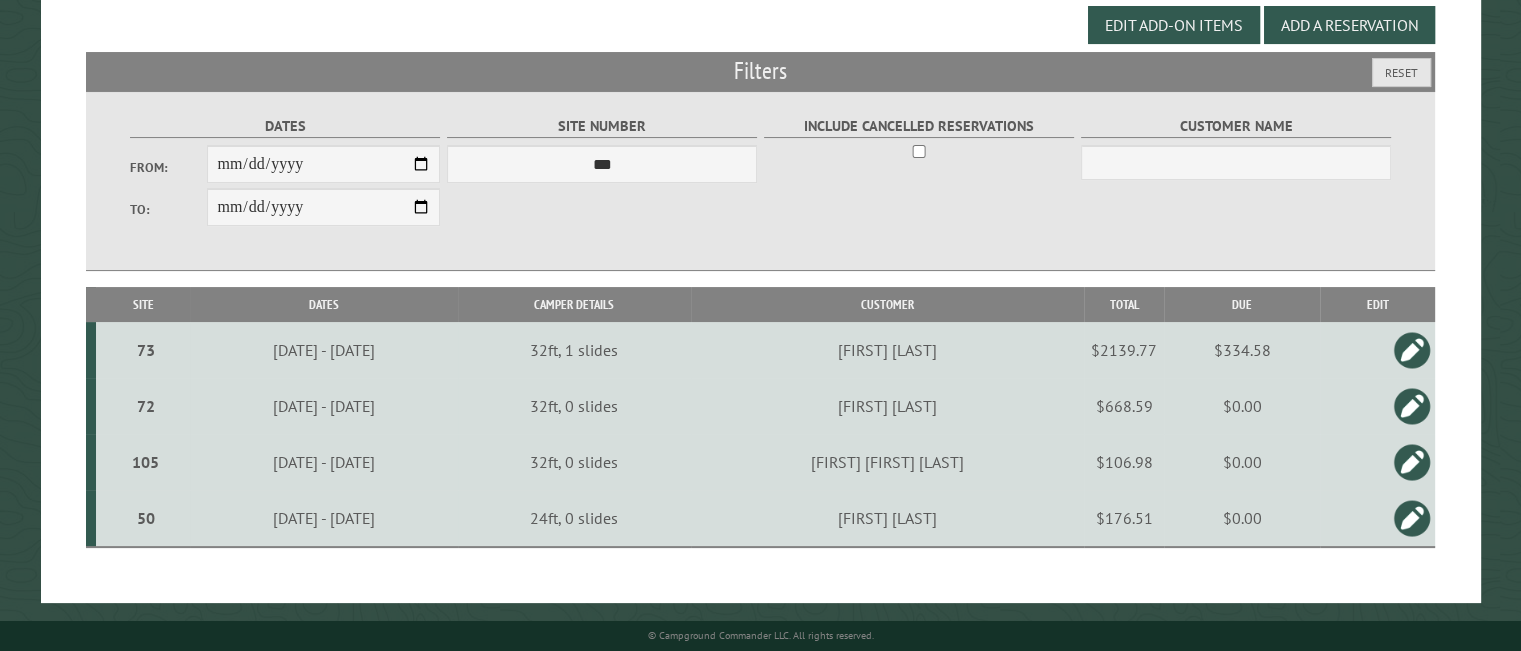 click at bounding box center [1412, 462] 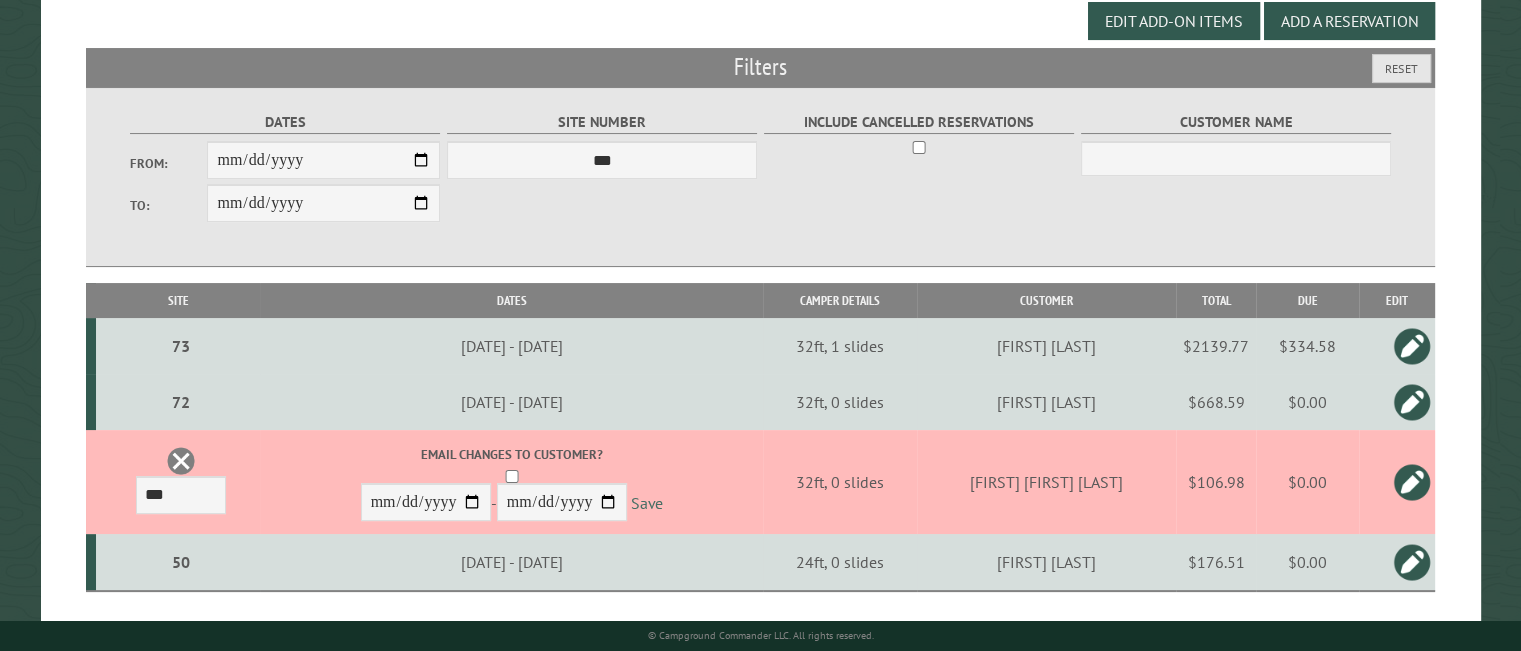 click on "Save" at bounding box center [647, 503] 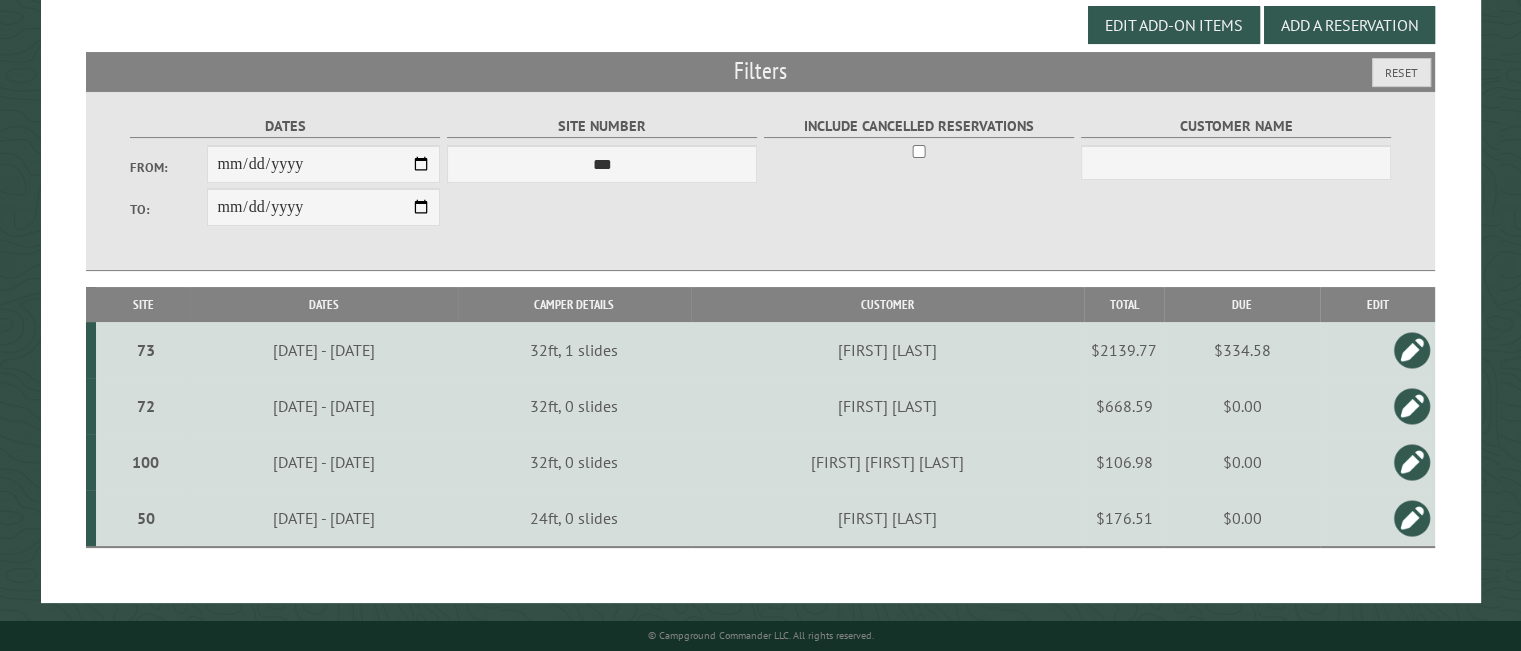 click at bounding box center (1412, 462) 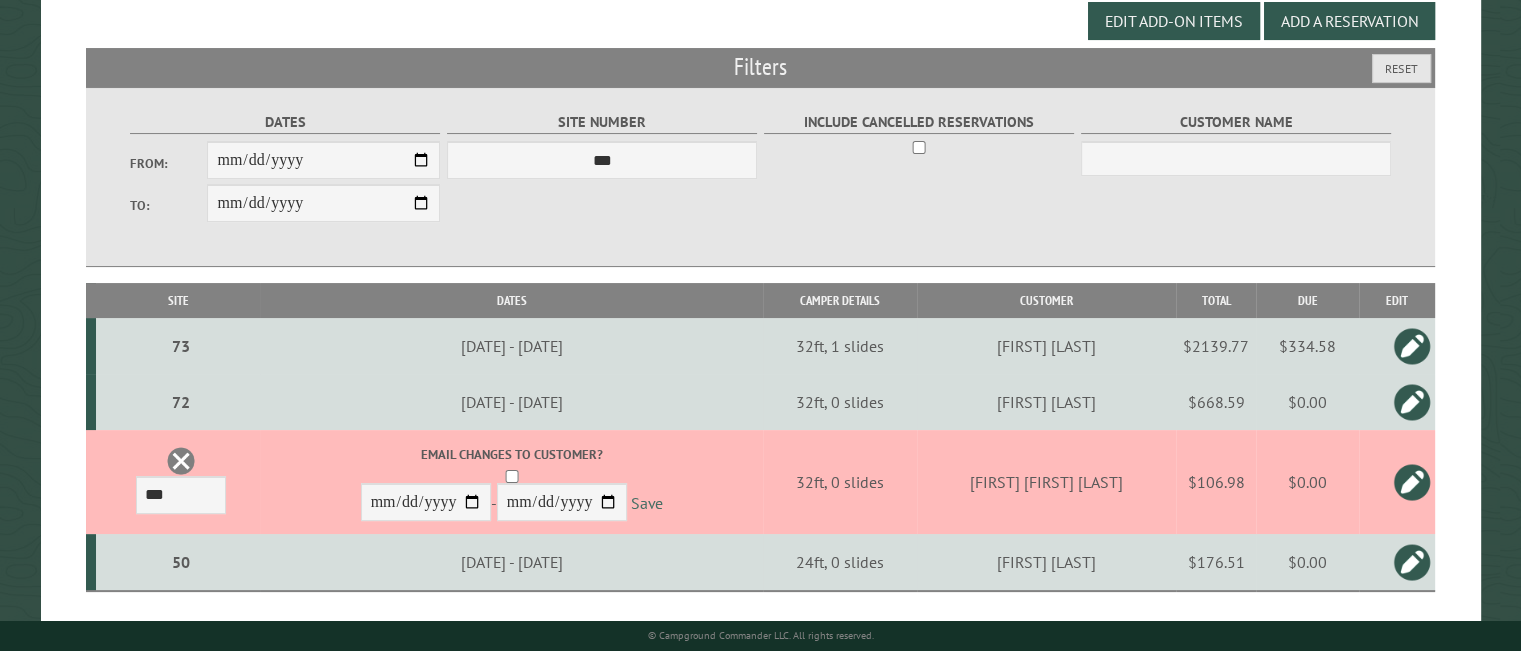 click on "Save" at bounding box center (647, 503) 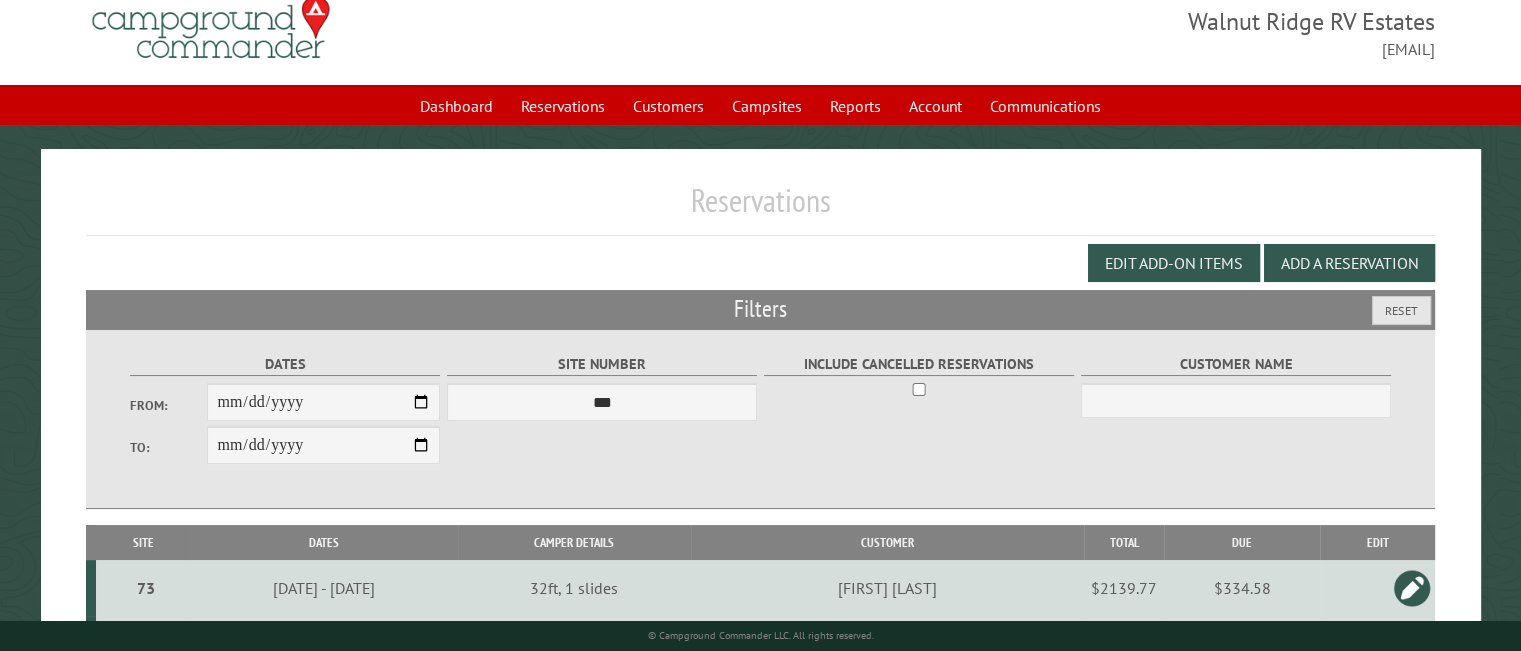 scroll, scrollTop: 0, scrollLeft: 0, axis: both 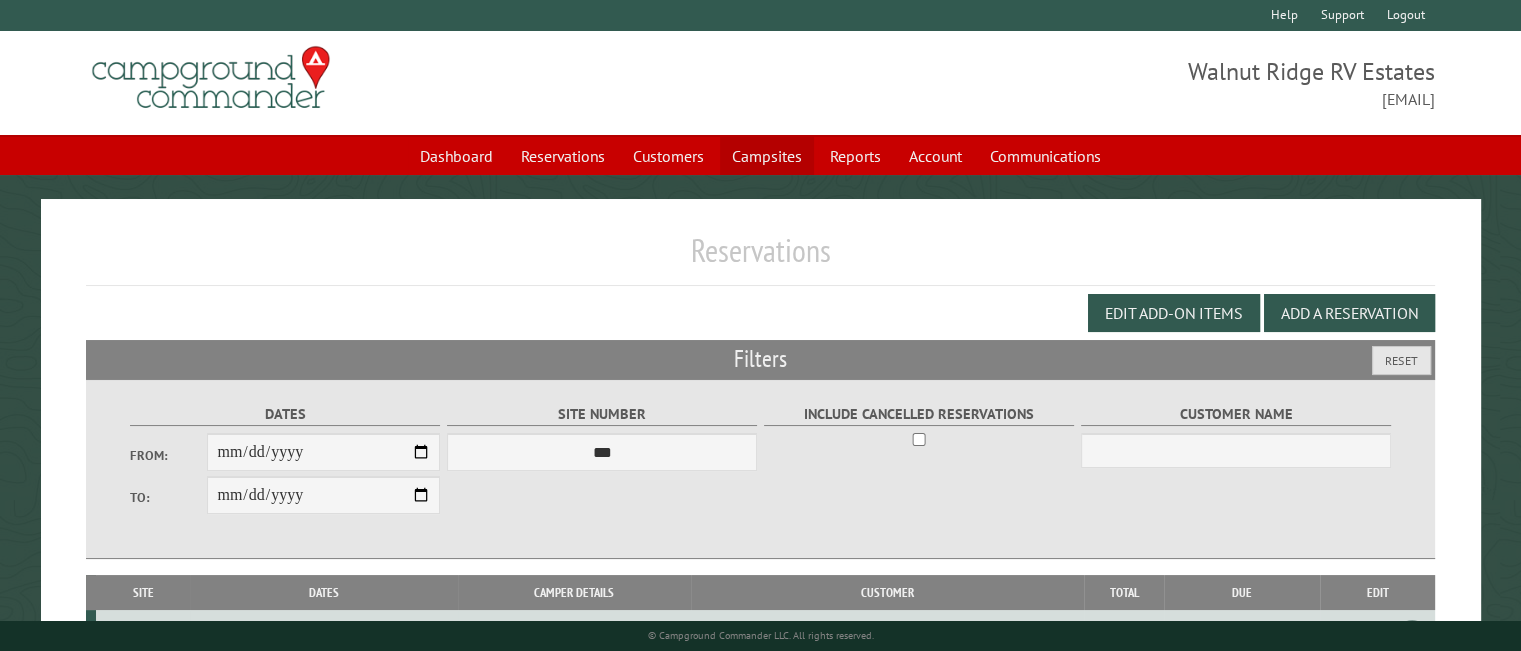 click on "Campsites" at bounding box center (767, 156) 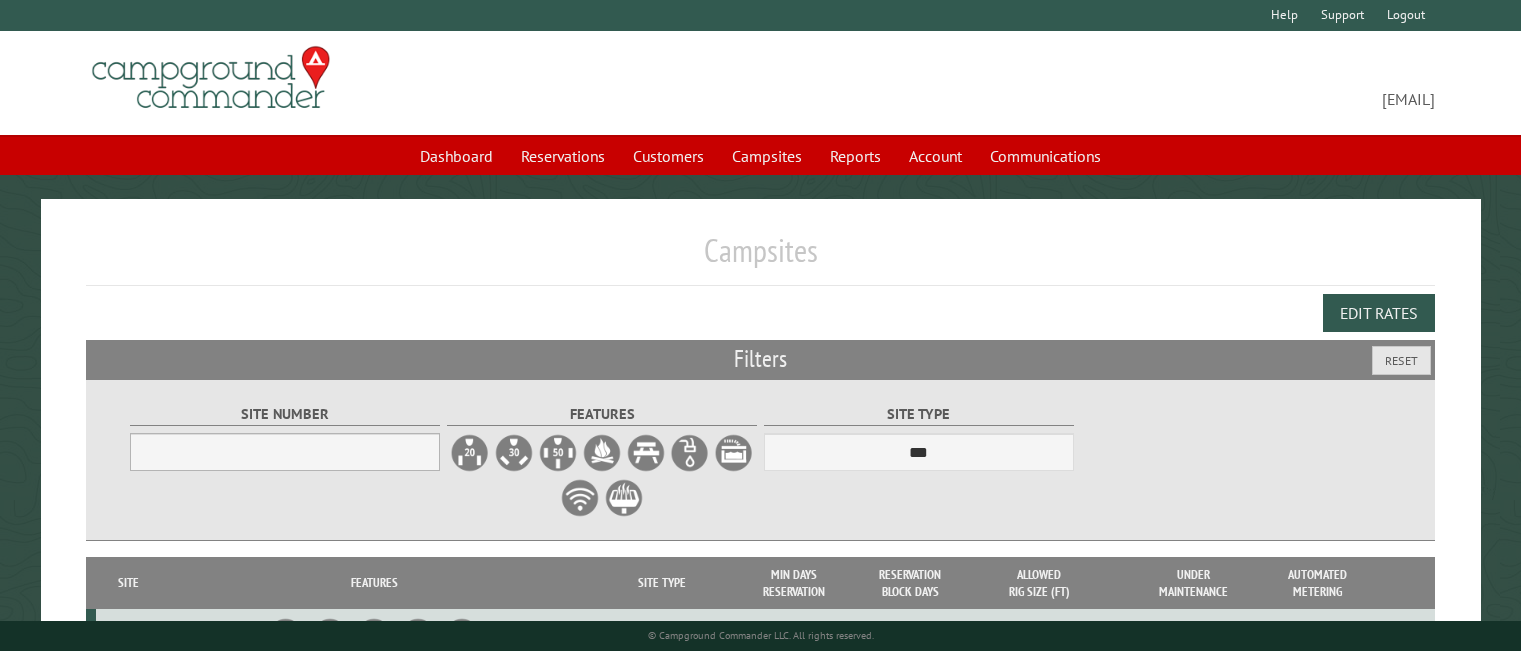 scroll, scrollTop: 0, scrollLeft: 0, axis: both 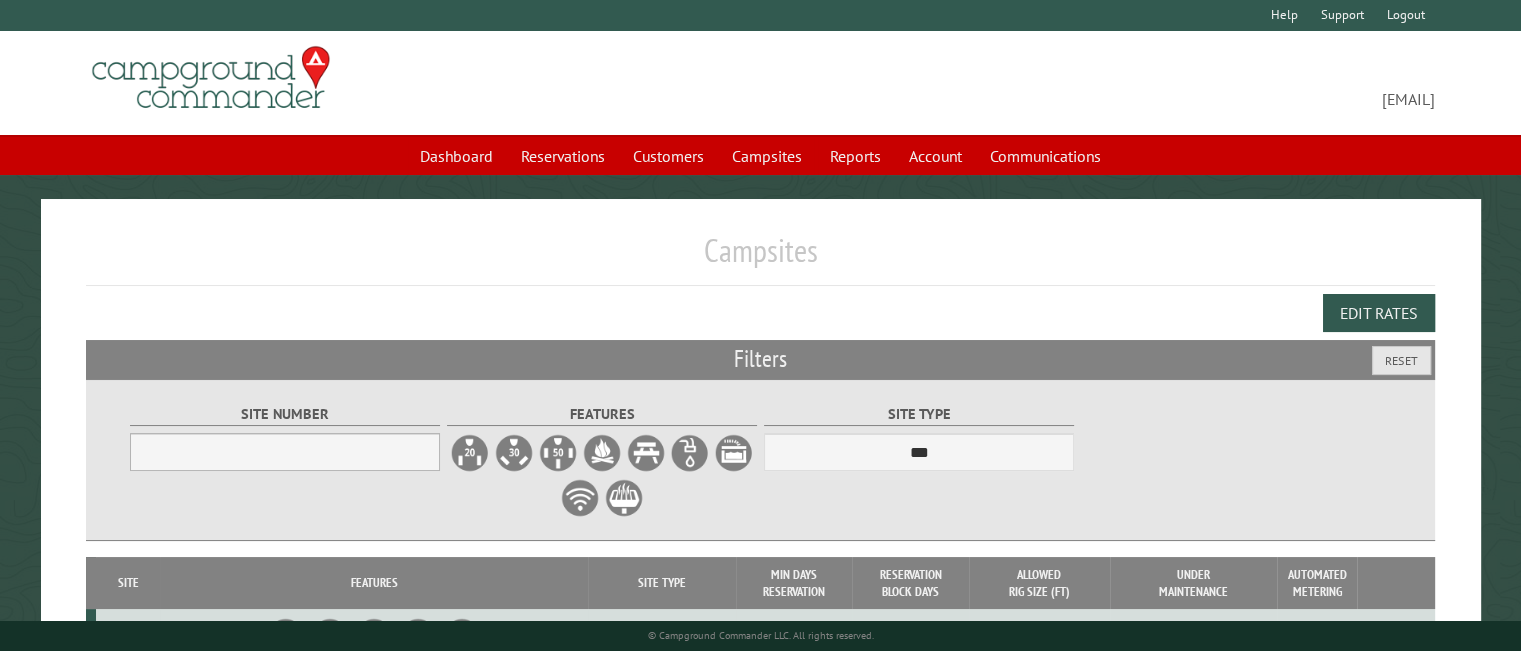select on "***" 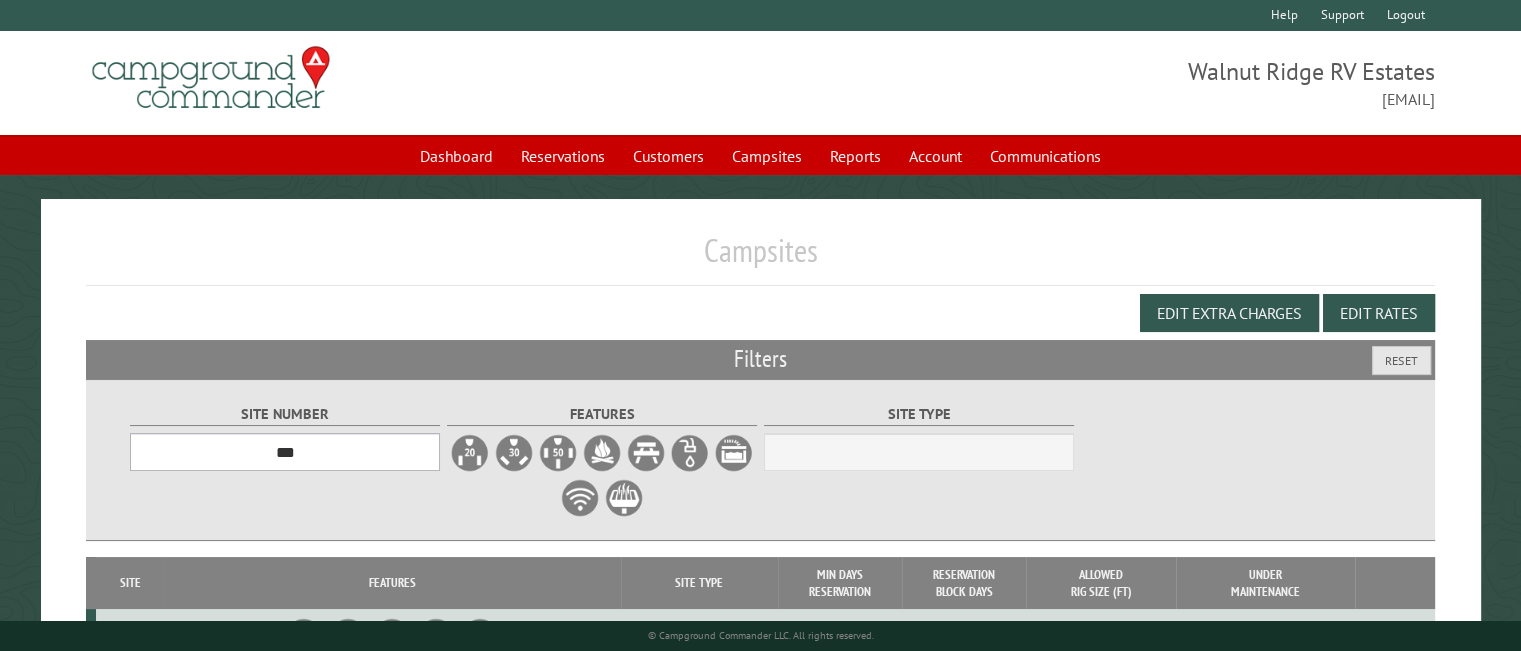 click on "*** * * * * * * * * * ** ** ** ** ** ** ** ** ** ** ** ** ** ** ** ** ** ** ** ** ** ** ** ** ** ** ** ** ** ** ** ** ** ** ** ** ** ** ** ** ** ** ** ** ** ** ** ** ** ** ** ** ** ** ** ** ** ** ** ** ** ** ** ** ** ** ** ** ** ** ** ** ** ** ** ** ** ** ** ** ** ** ** ** ** ** ** ** ** ** *** *** *** *** *** *** ** ** ** ** ** ** ** ** ** ***" at bounding box center [285, 452] 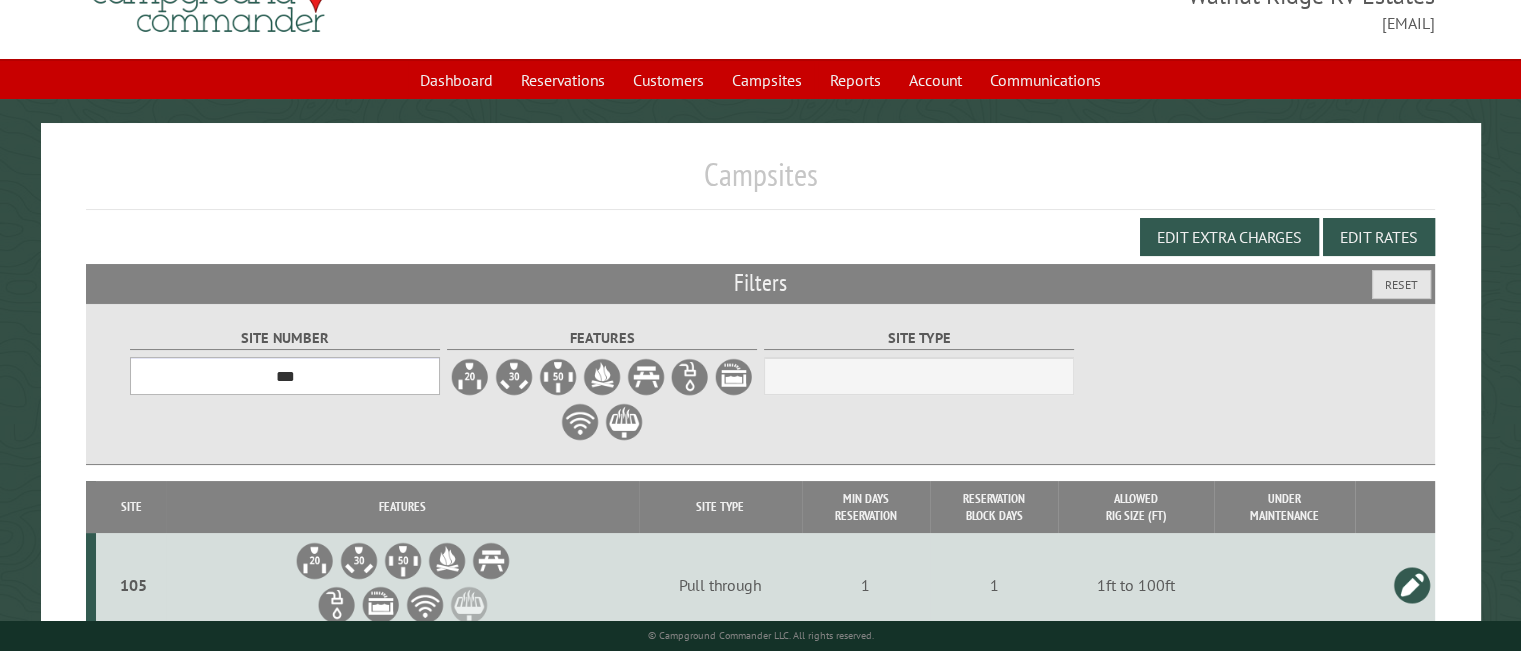scroll, scrollTop: 143, scrollLeft: 0, axis: vertical 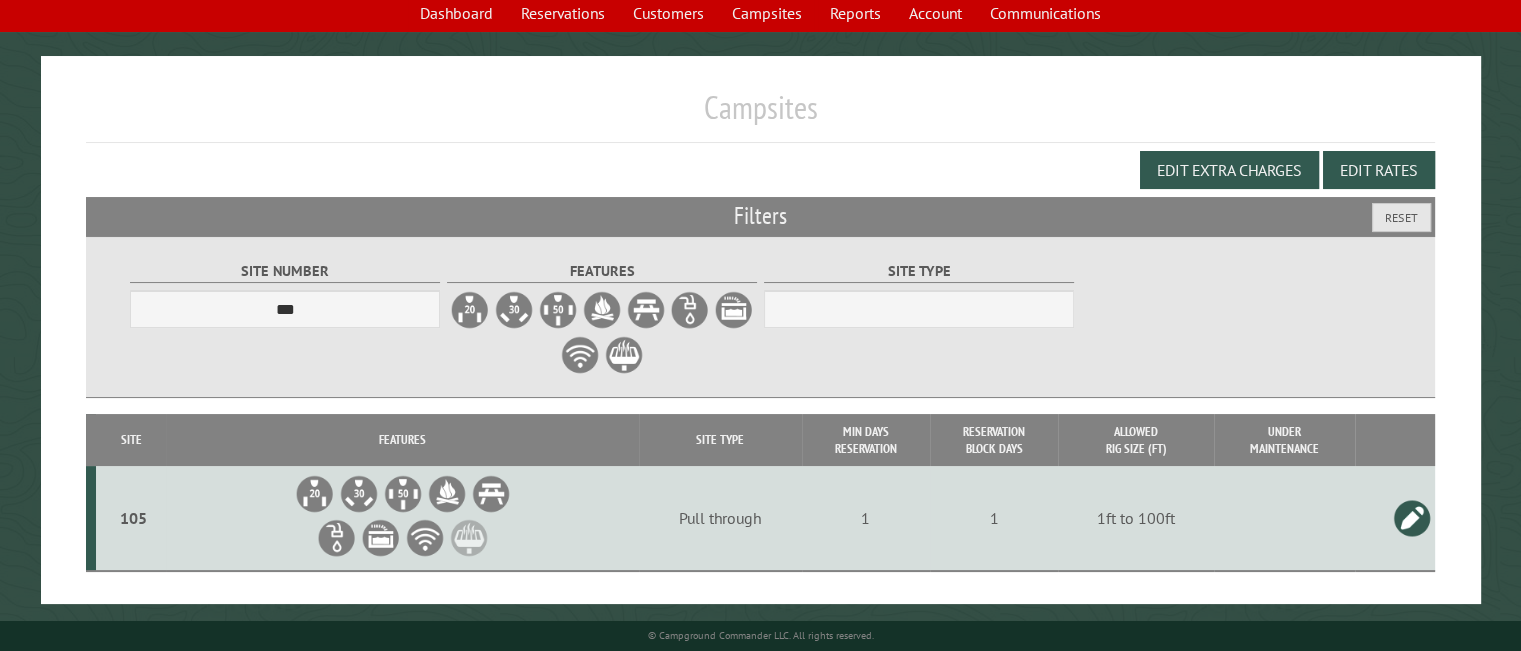 click at bounding box center (1412, 518) 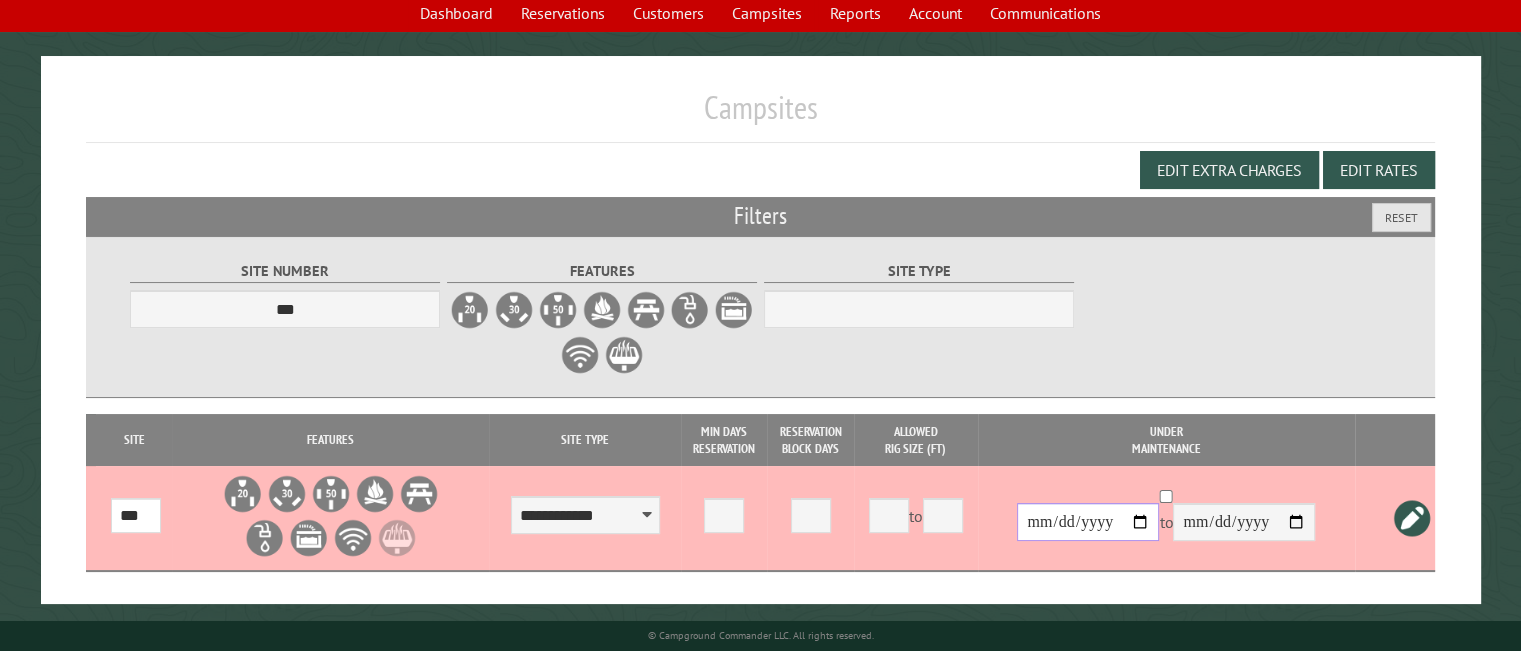 click at bounding box center (1088, 522) 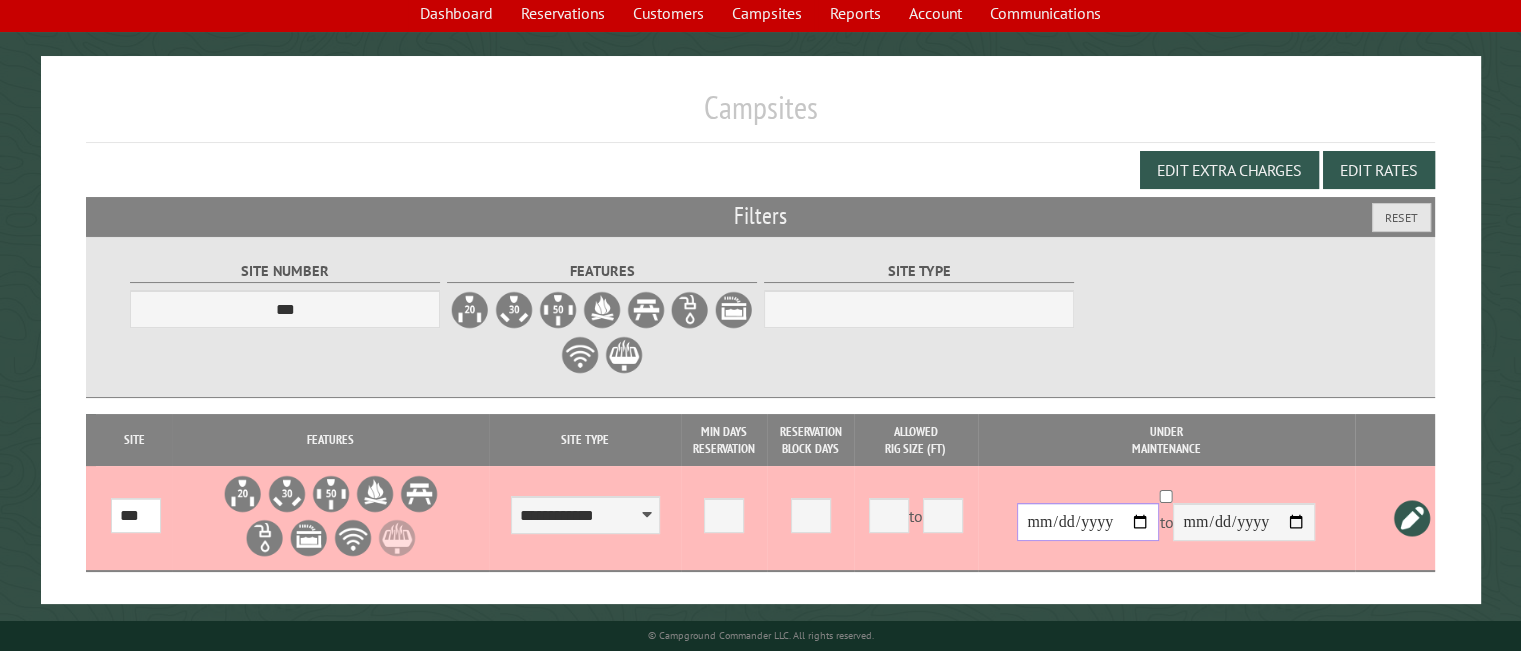 type on "**********" 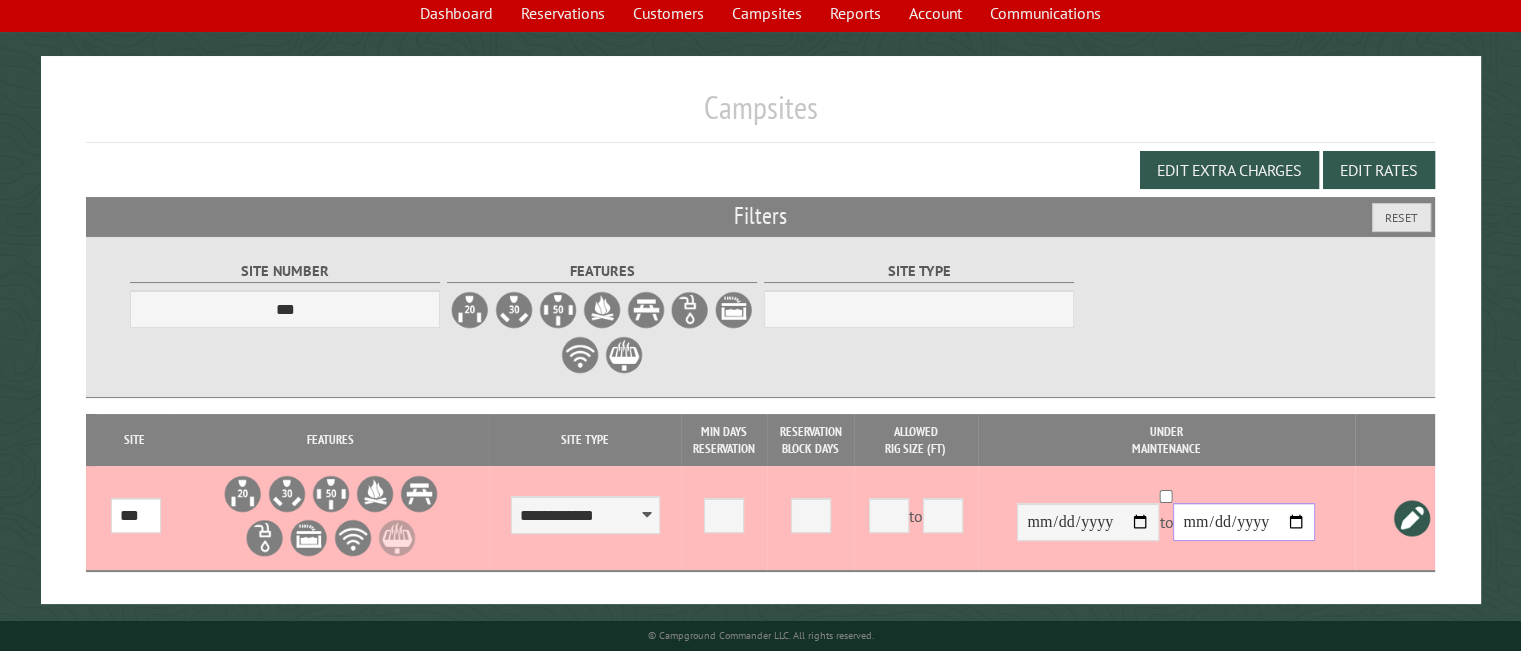click at bounding box center (1244, 522) 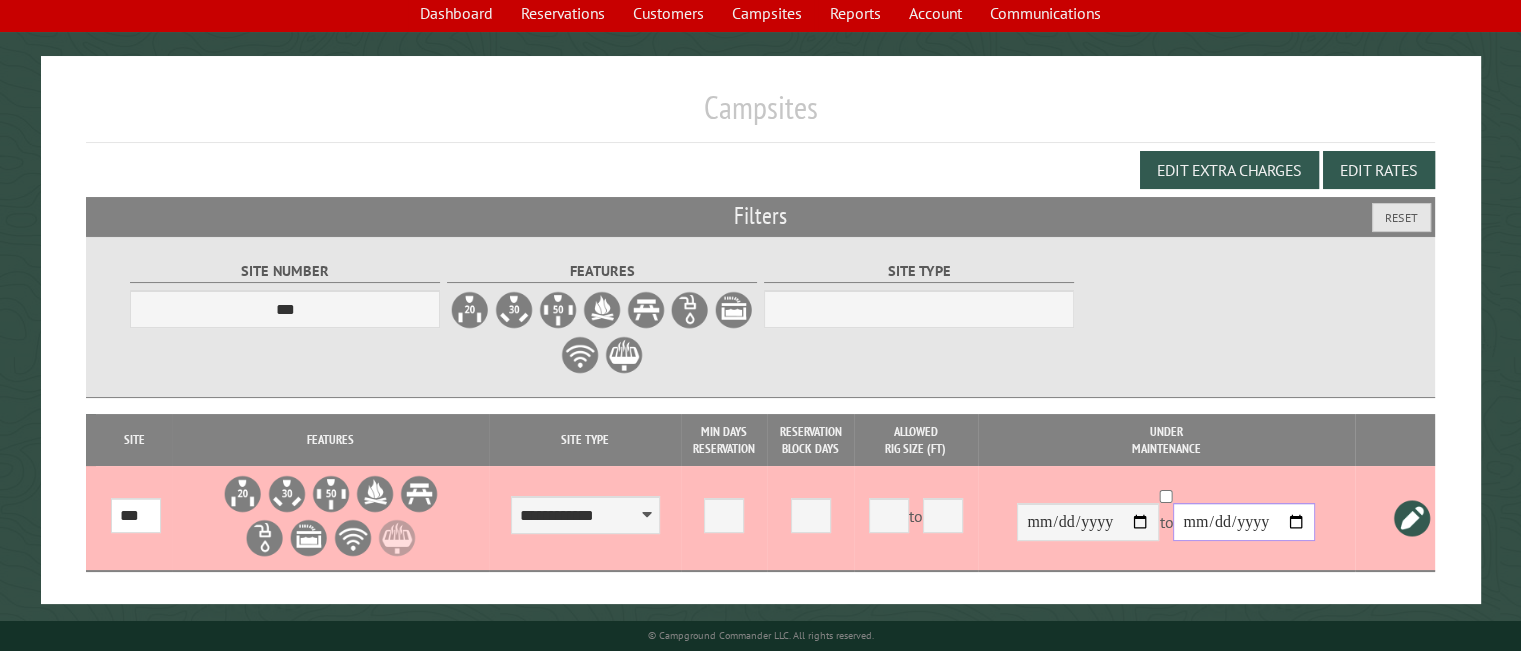 type on "**********" 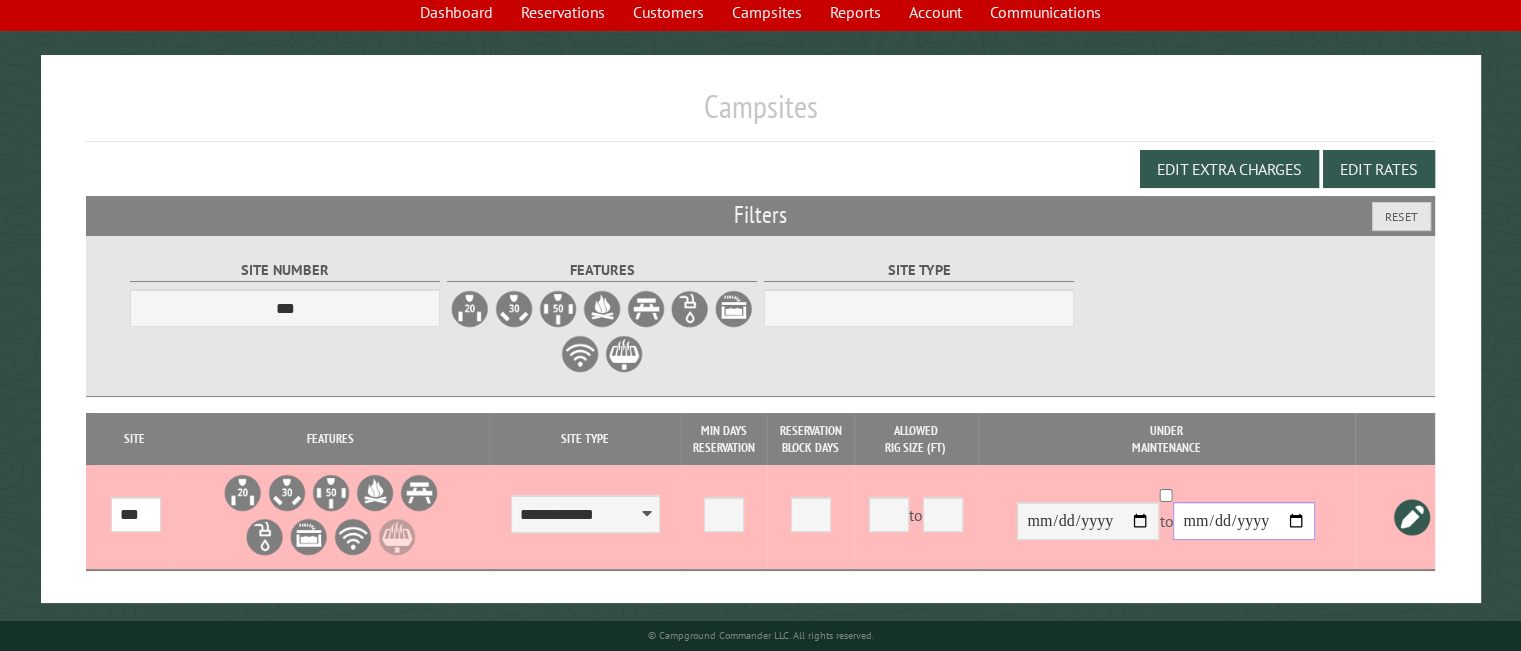 scroll, scrollTop: 202, scrollLeft: 0, axis: vertical 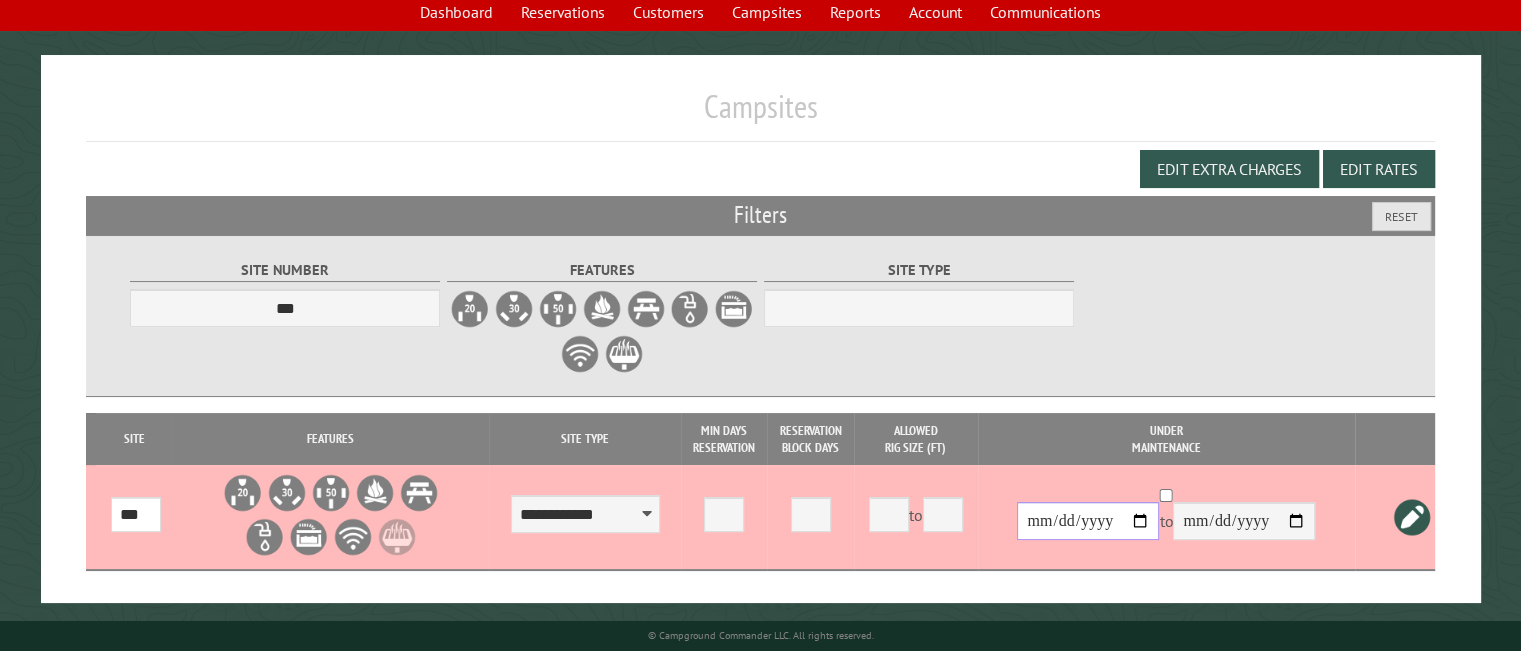 click on "**********" at bounding box center [1088, 521] 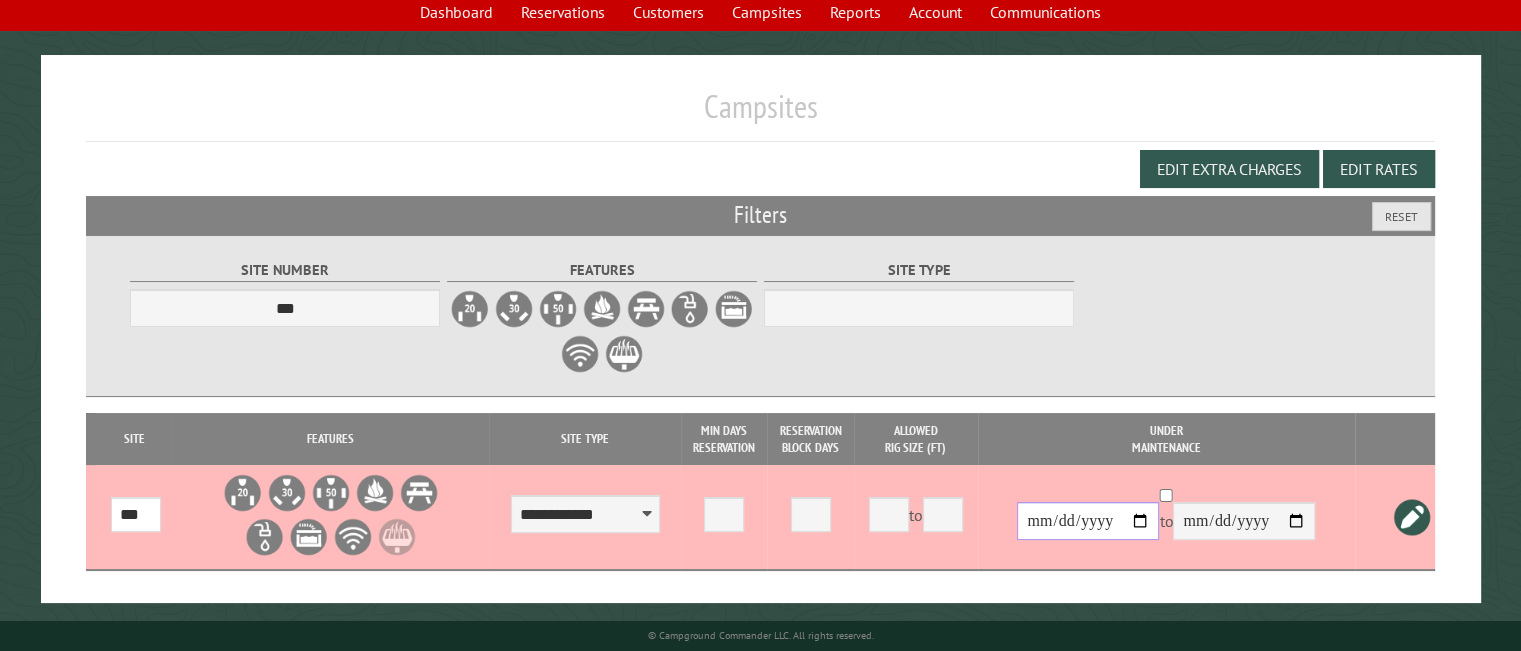 type on "**********" 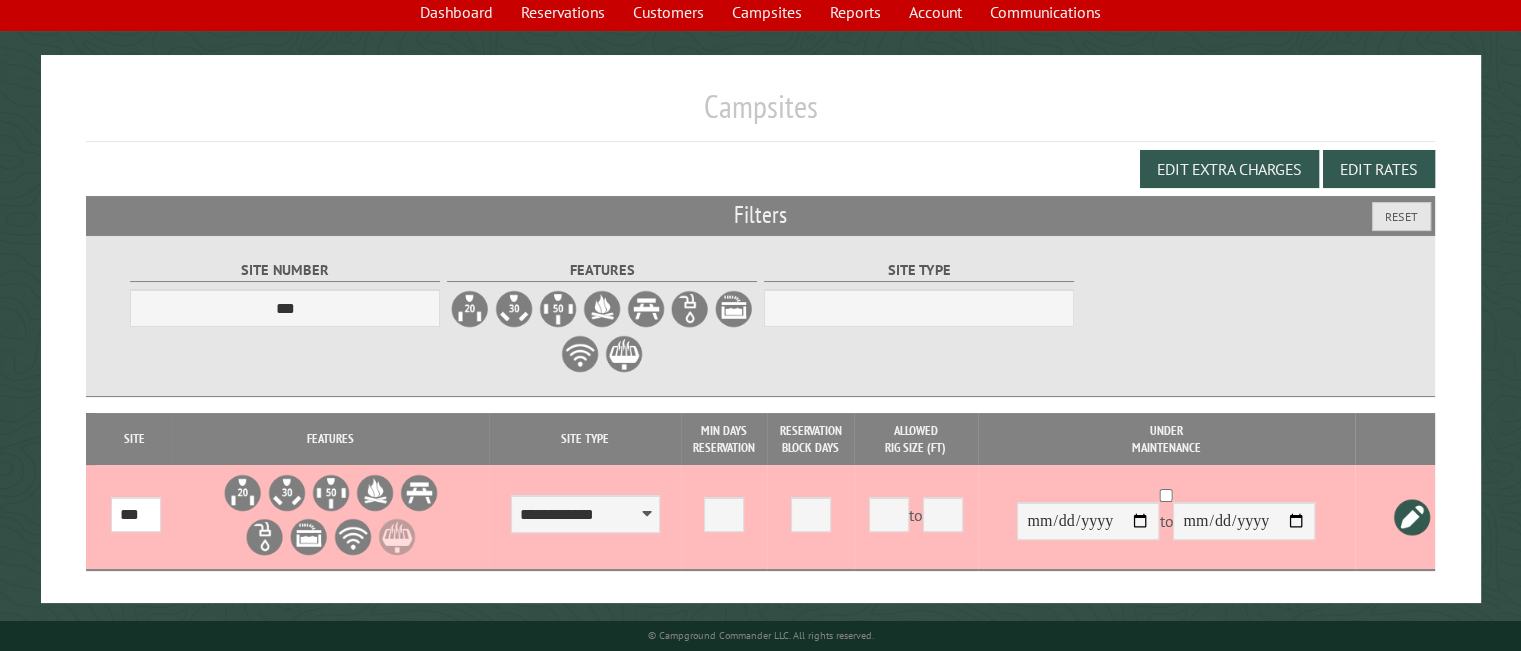 click at bounding box center (1412, 517) 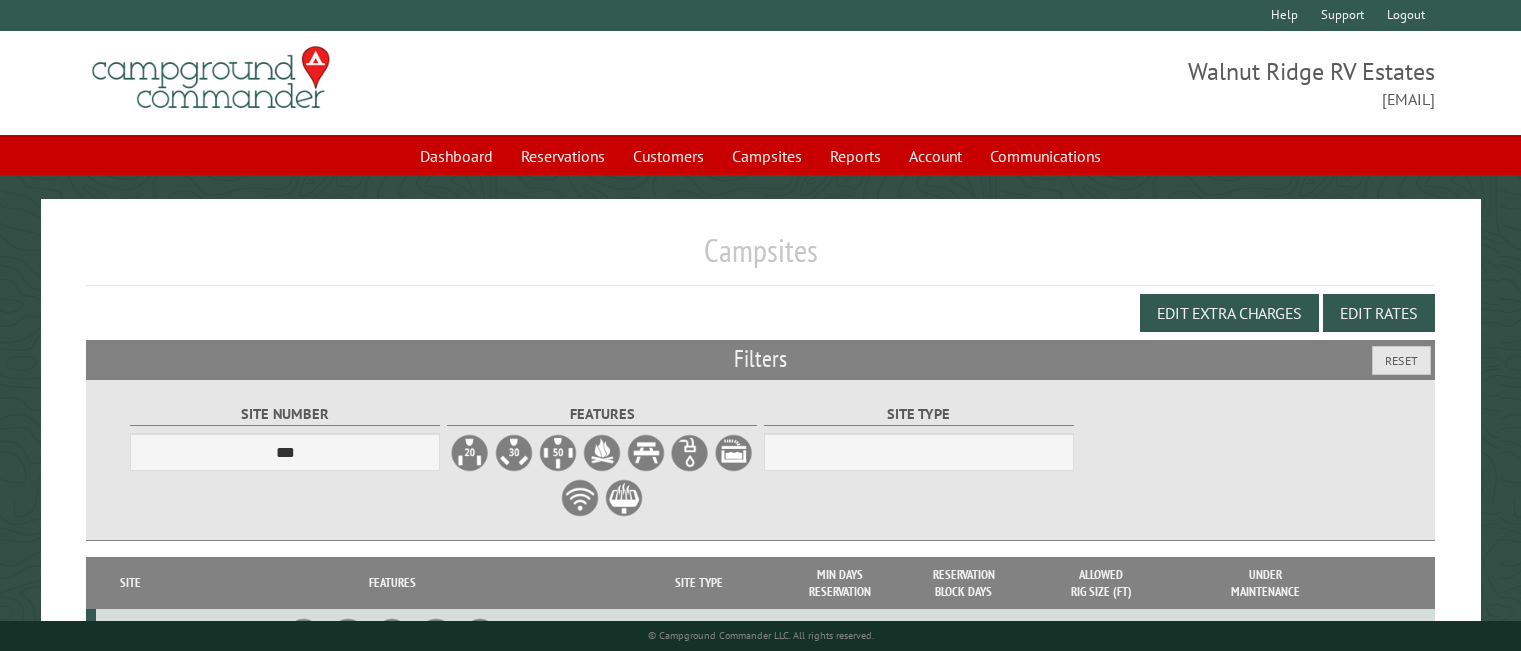scroll, scrollTop: 716, scrollLeft: 0, axis: vertical 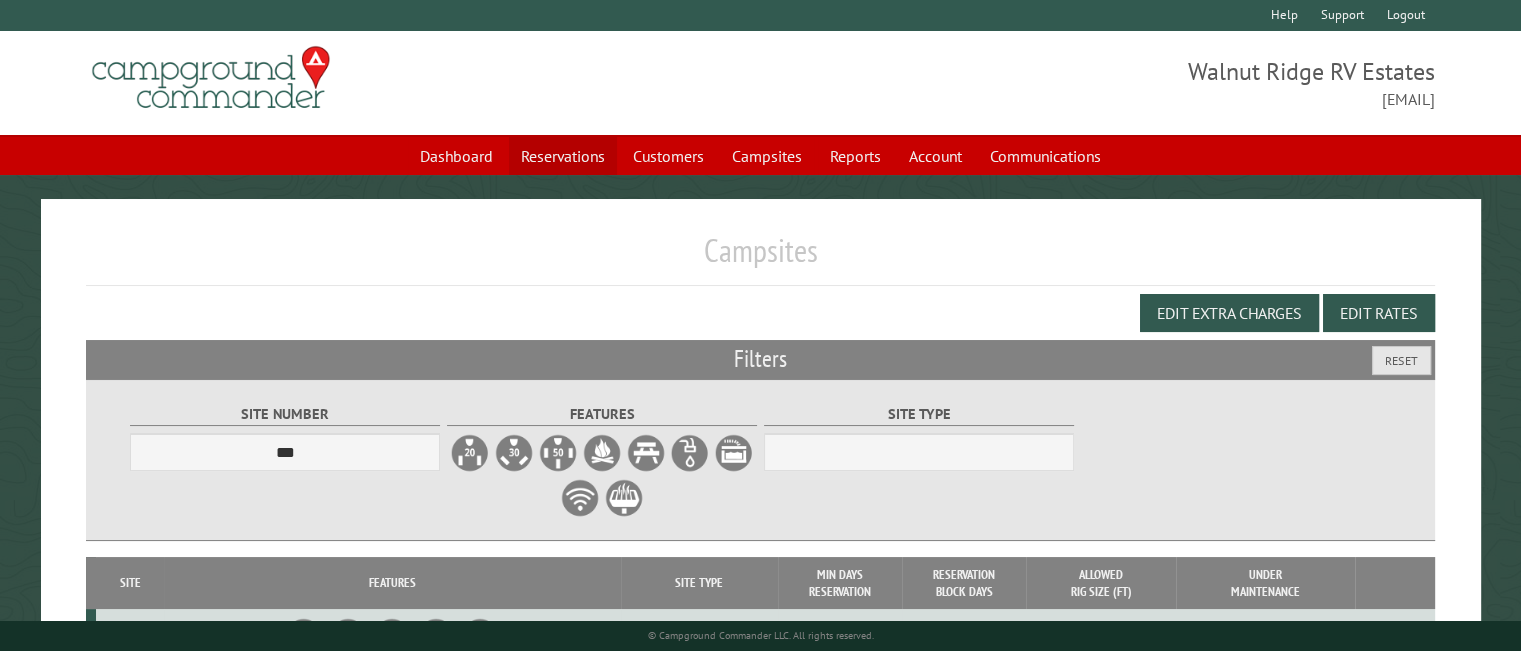 click on "Reservations" at bounding box center (563, 156) 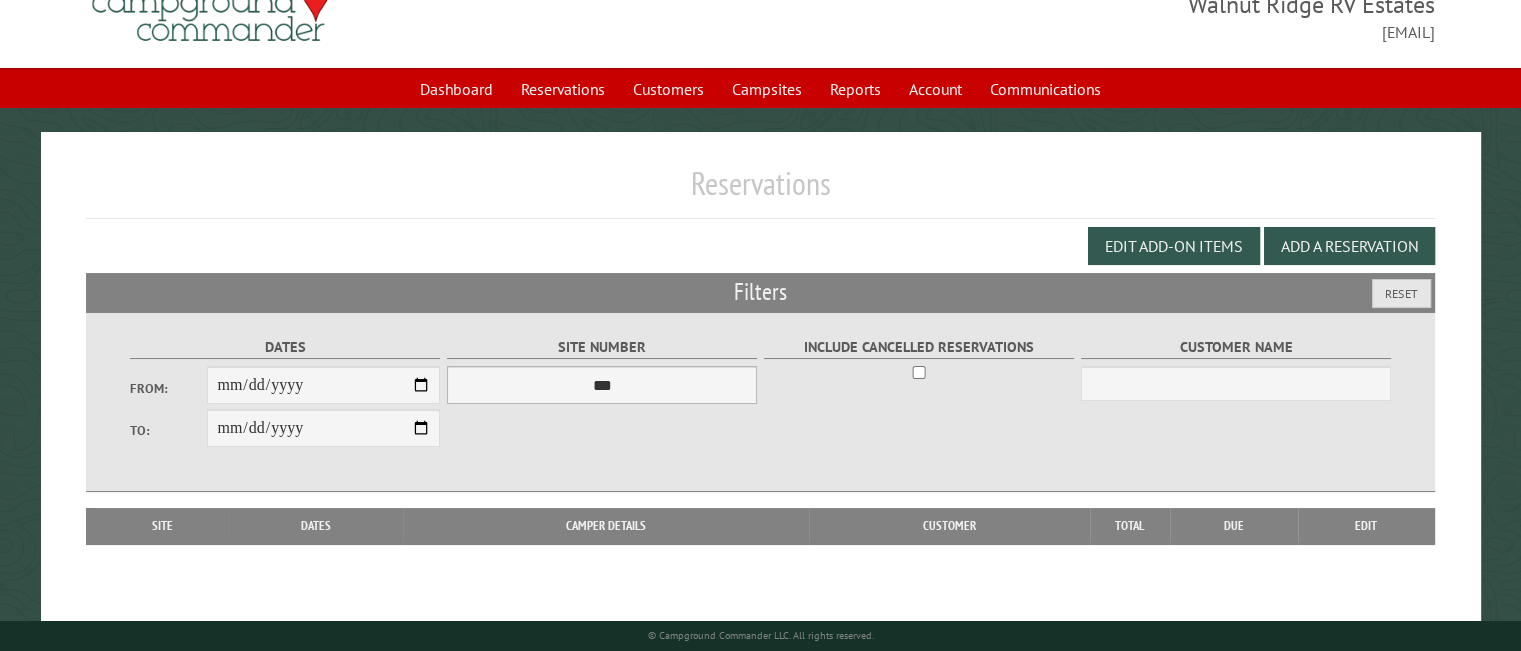 scroll, scrollTop: 116, scrollLeft: 0, axis: vertical 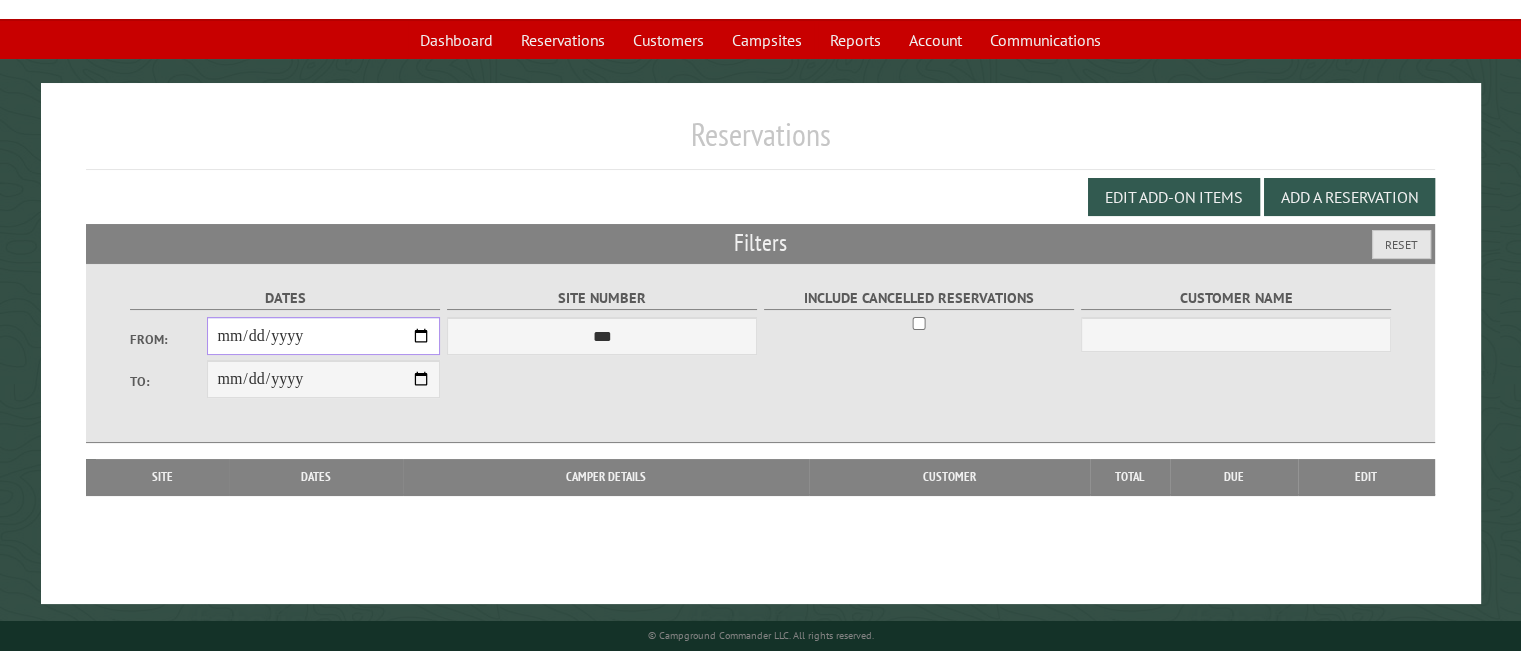 click on "From:" at bounding box center [323, 336] 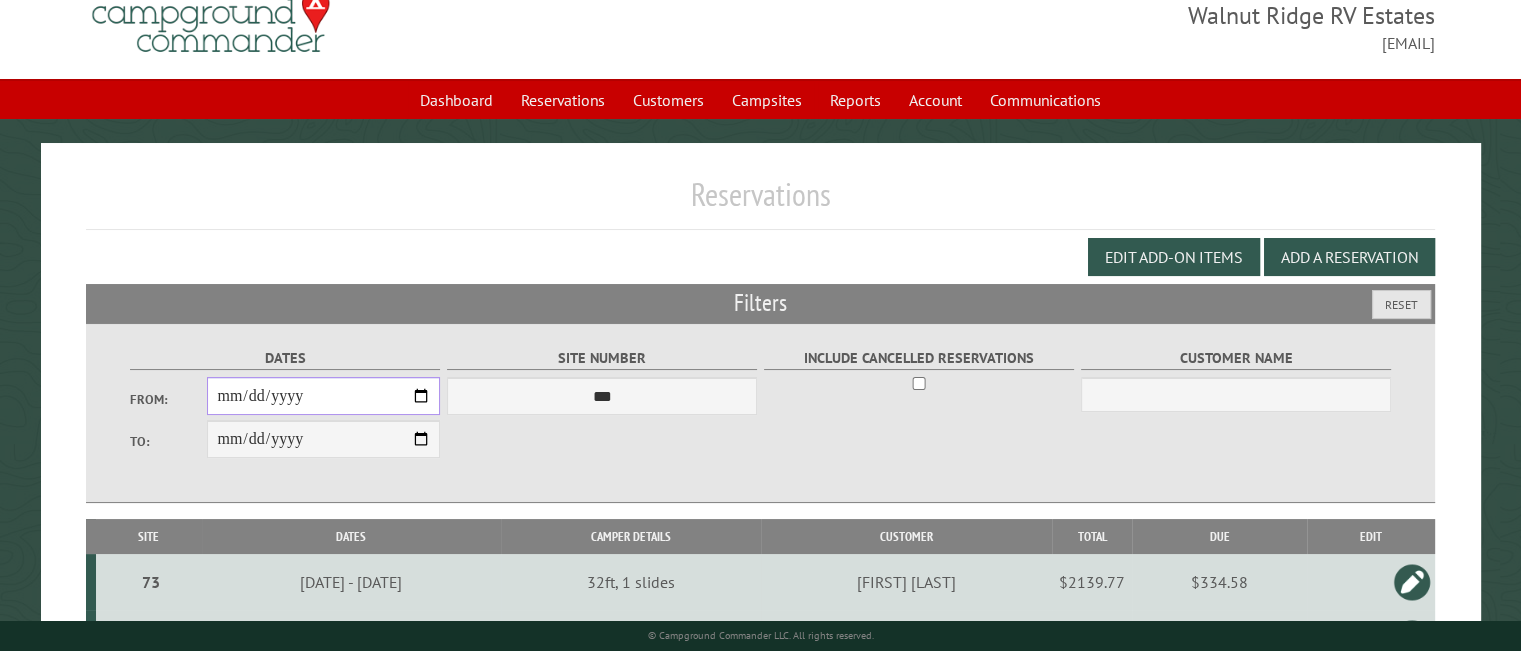 scroll, scrollTop: 0, scrollLeft: 0, axis: both 